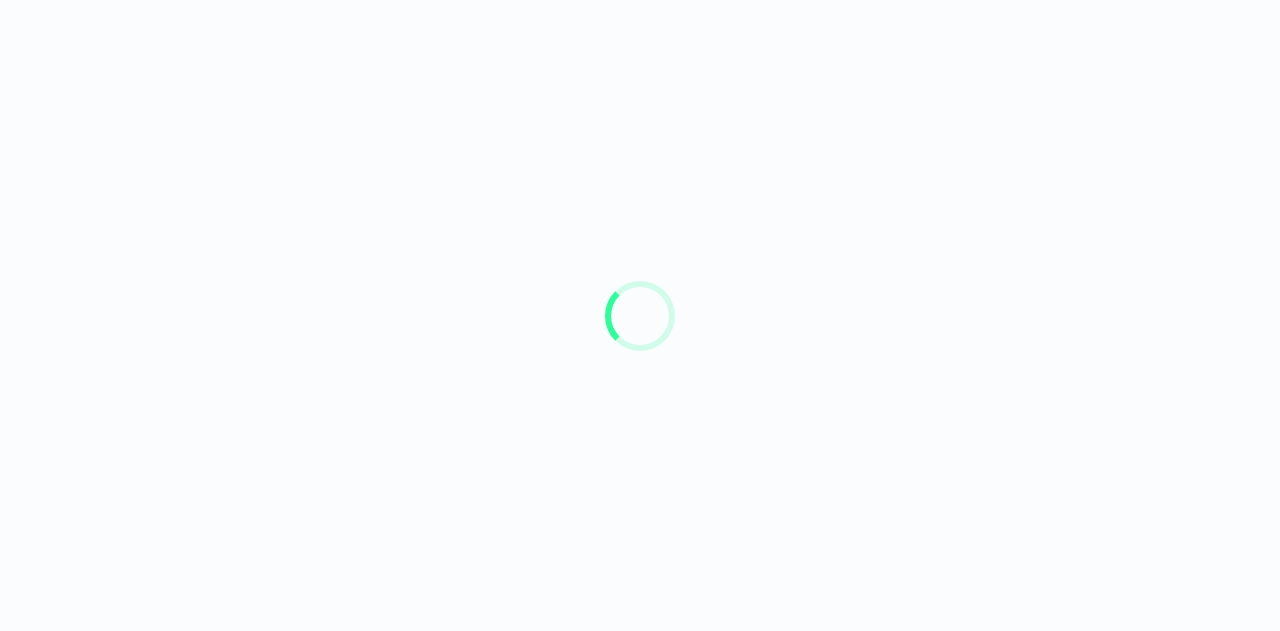 scroll, scrollTop: 0, scrollLeft: 0, axis: both 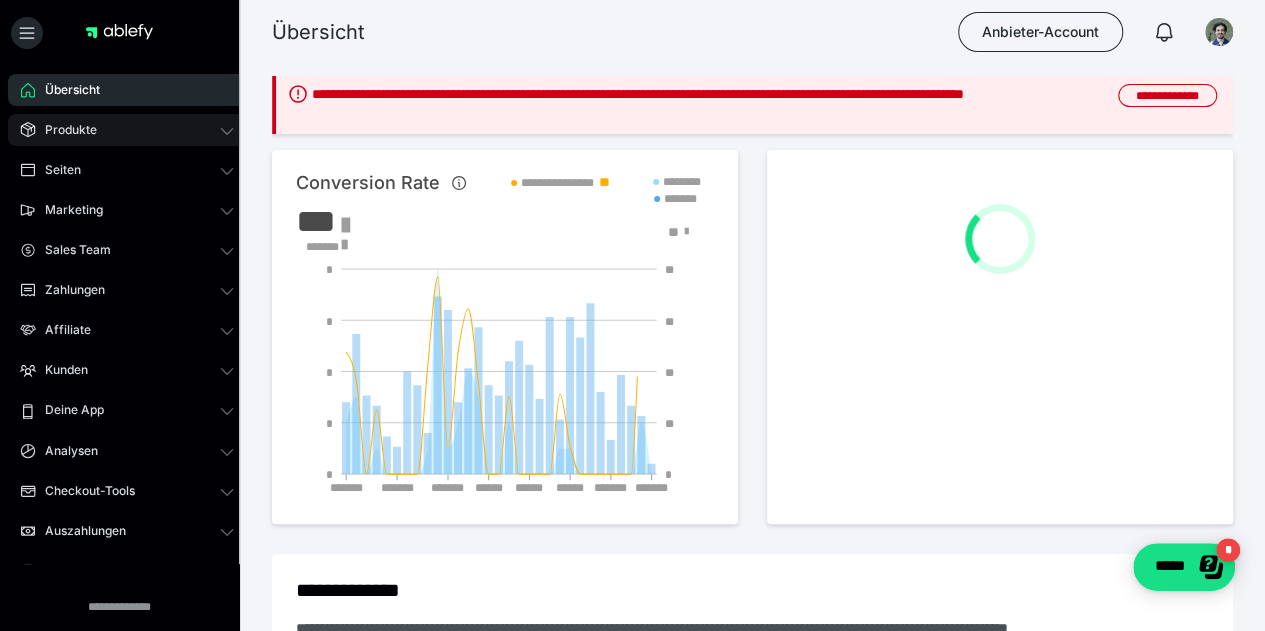 click on "Produkte" at bounding box center [127, 130] 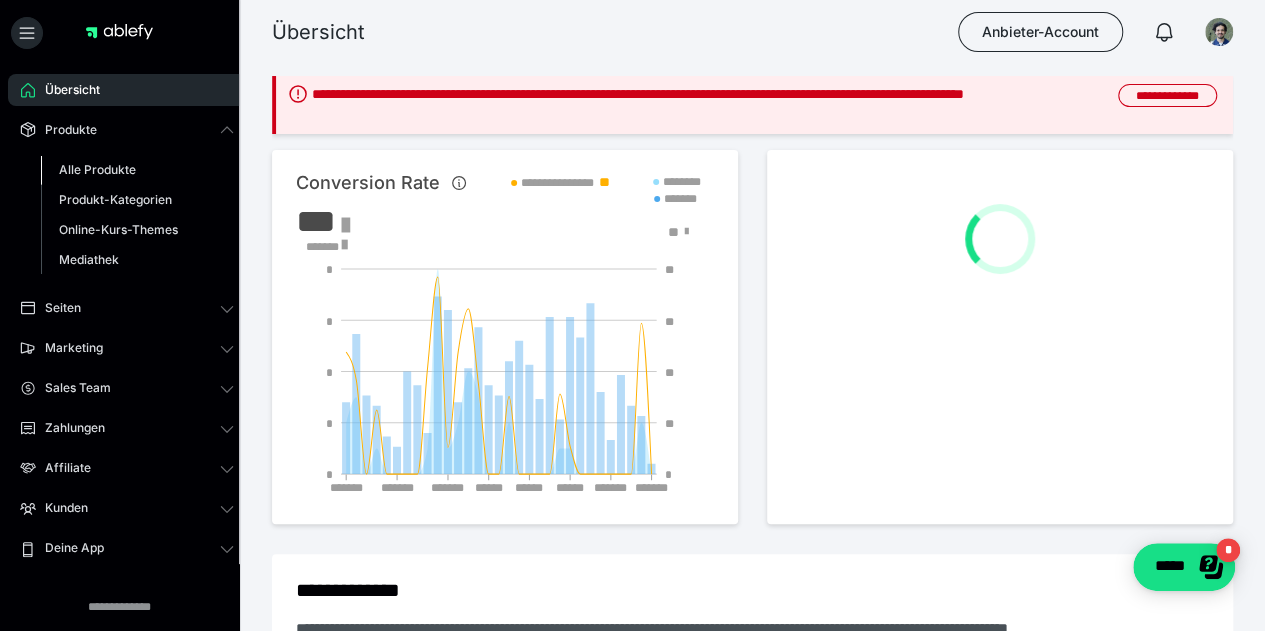 click on "Alle Produkte" at bounding box center (97, 169) 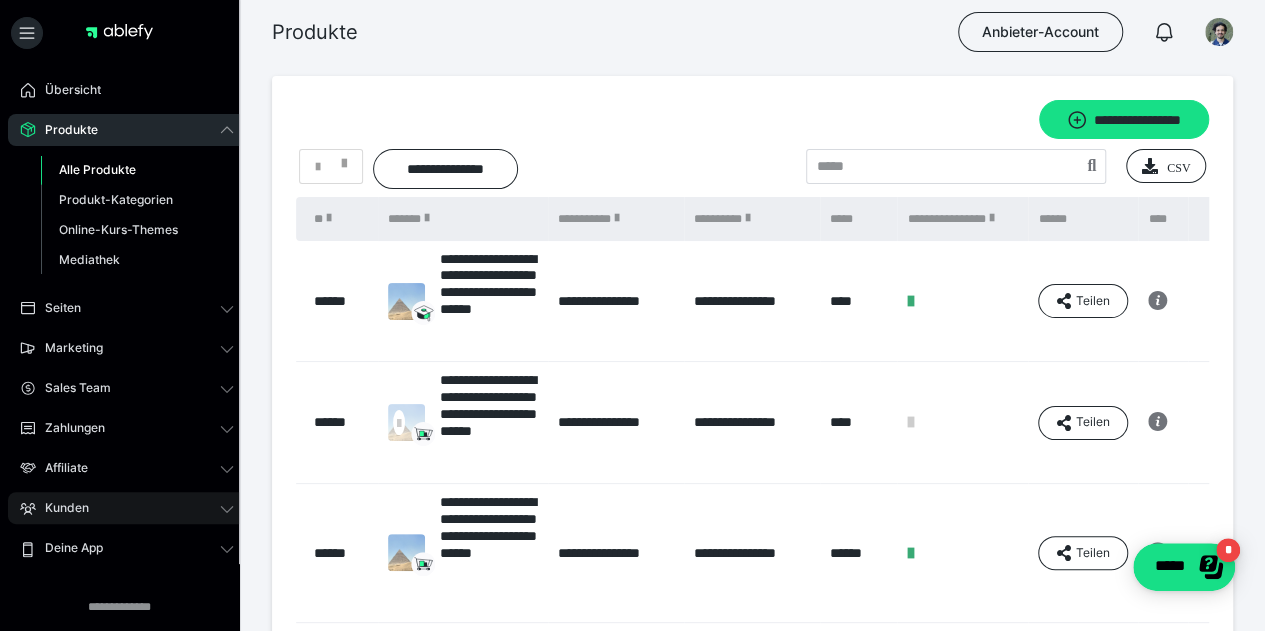 click on "Kunden" at bounding box center [127, 508] 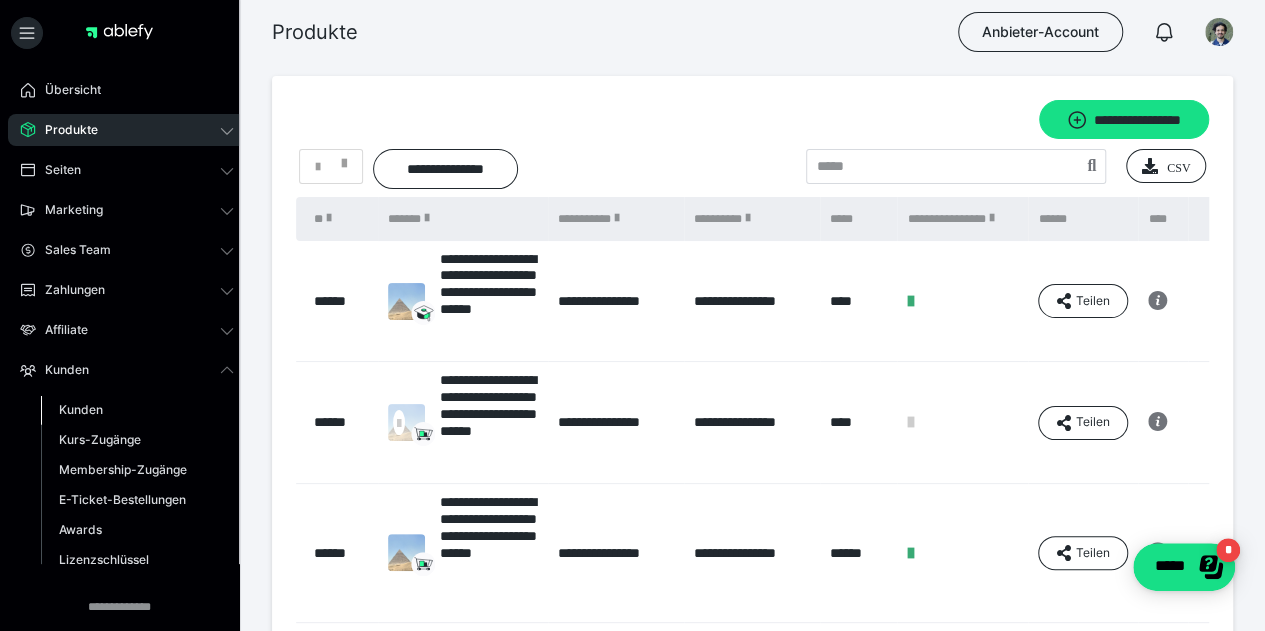 click on "Kunden" at bounding box center (137, 410) 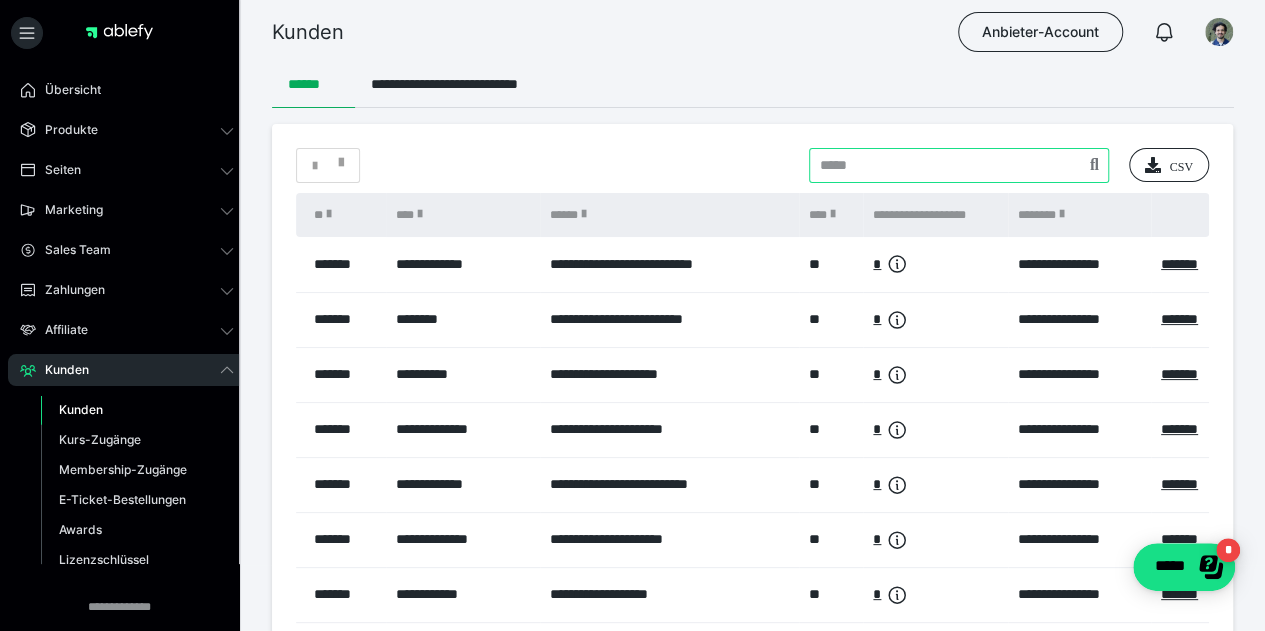 click at bounding box center (959, 165) 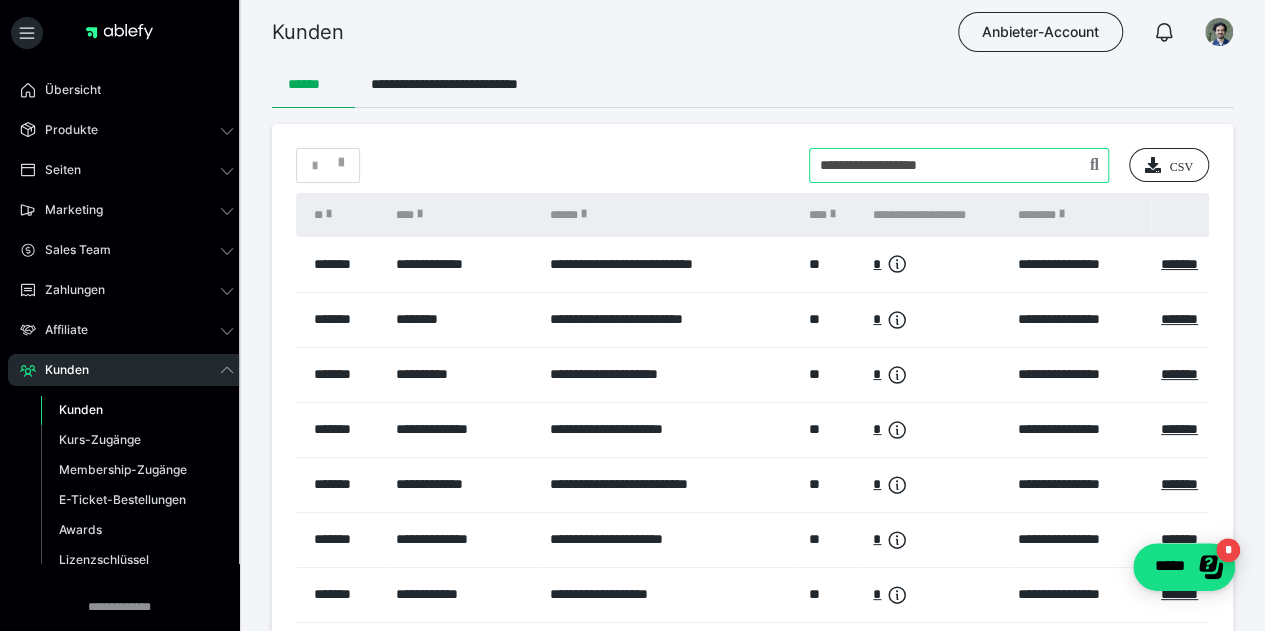 type on "**********" 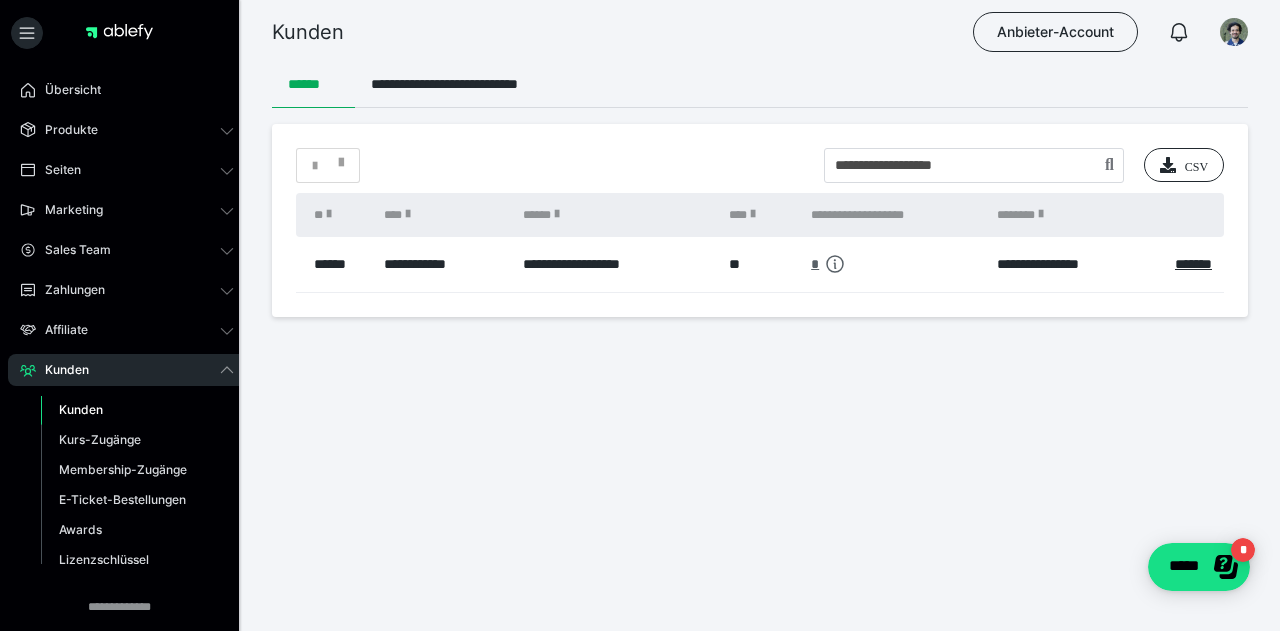 click on "*" at bounding box center (815, 264) 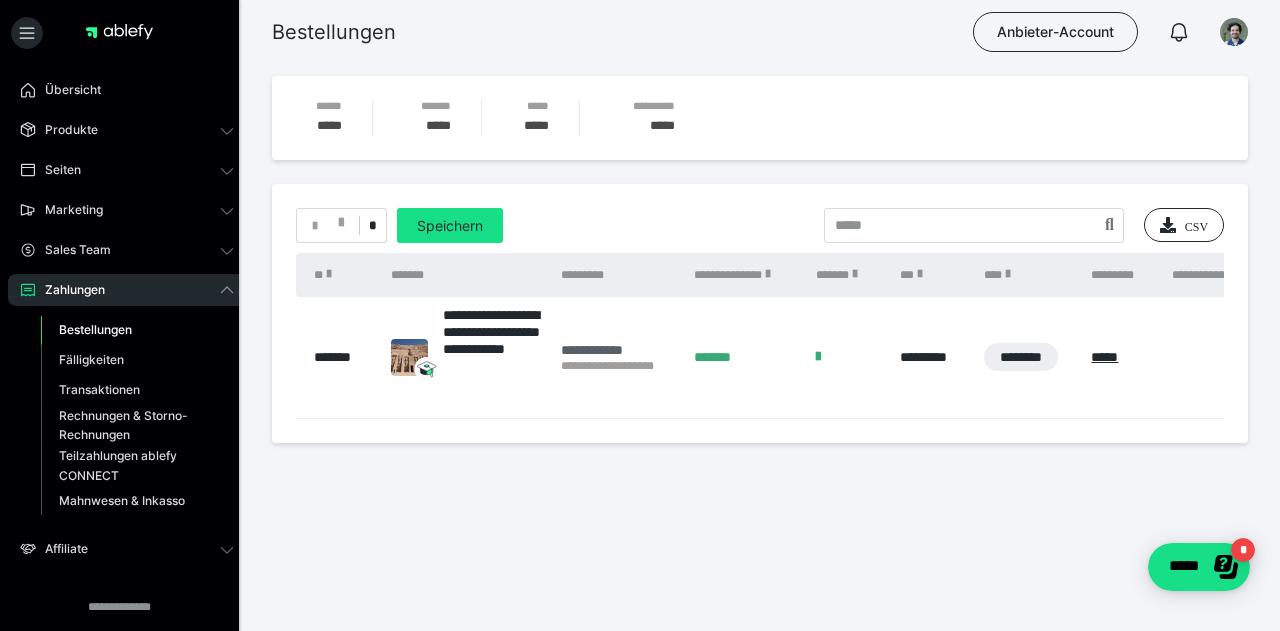 click on "**********" at bounding box center [617, 350] 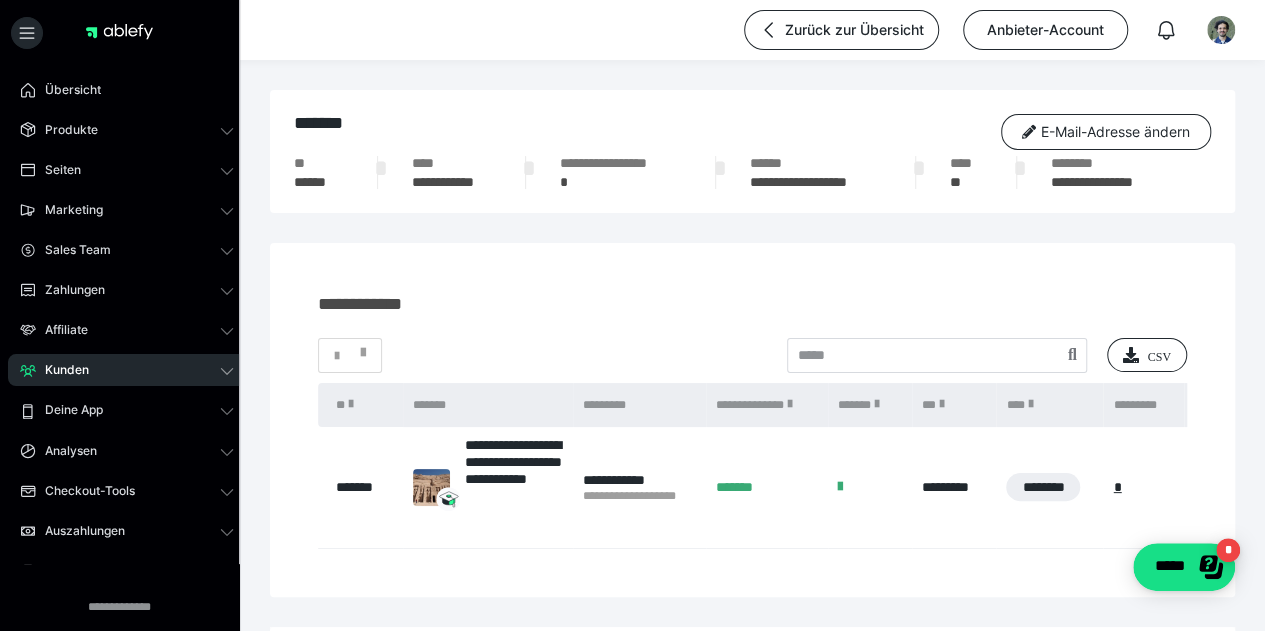click on "**********" at bounding box center [752, 151] 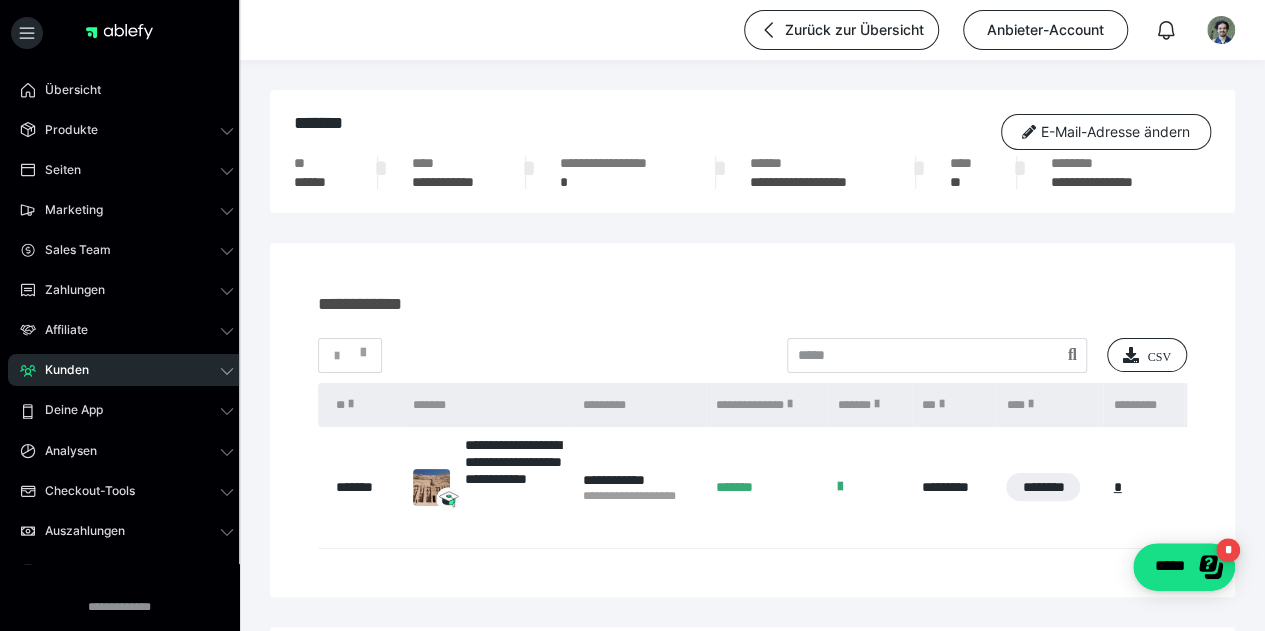 click on "**********" at bounding box center [451, 182] 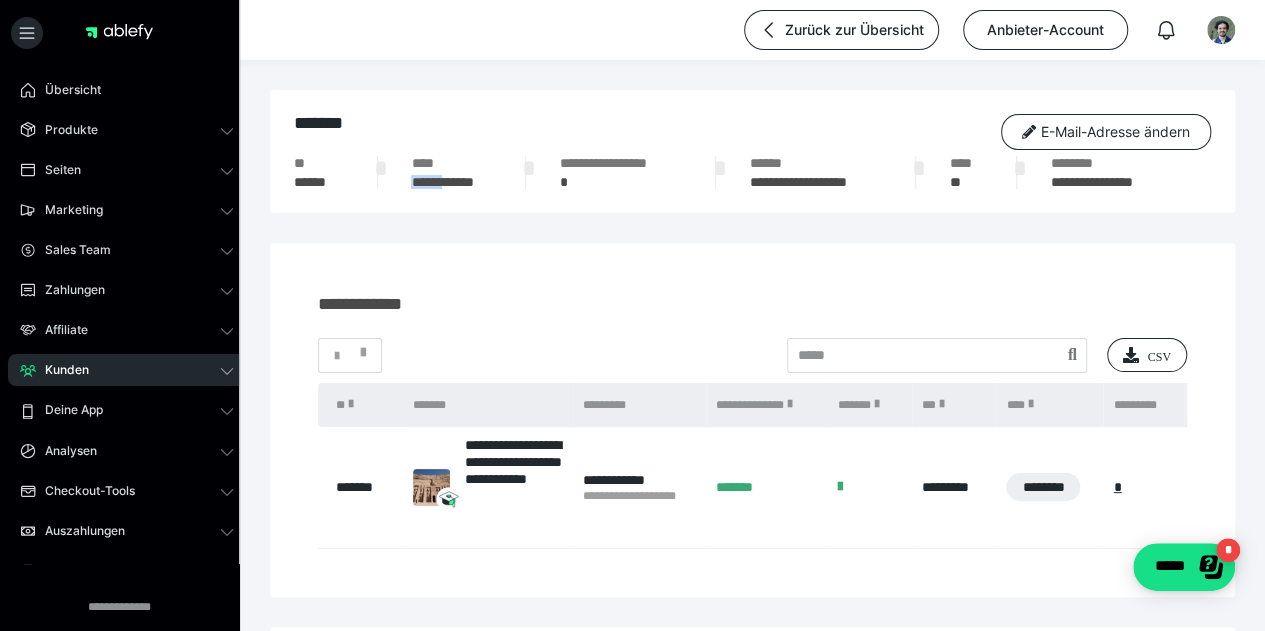 click on "**********" at bounding box center [451, 182] 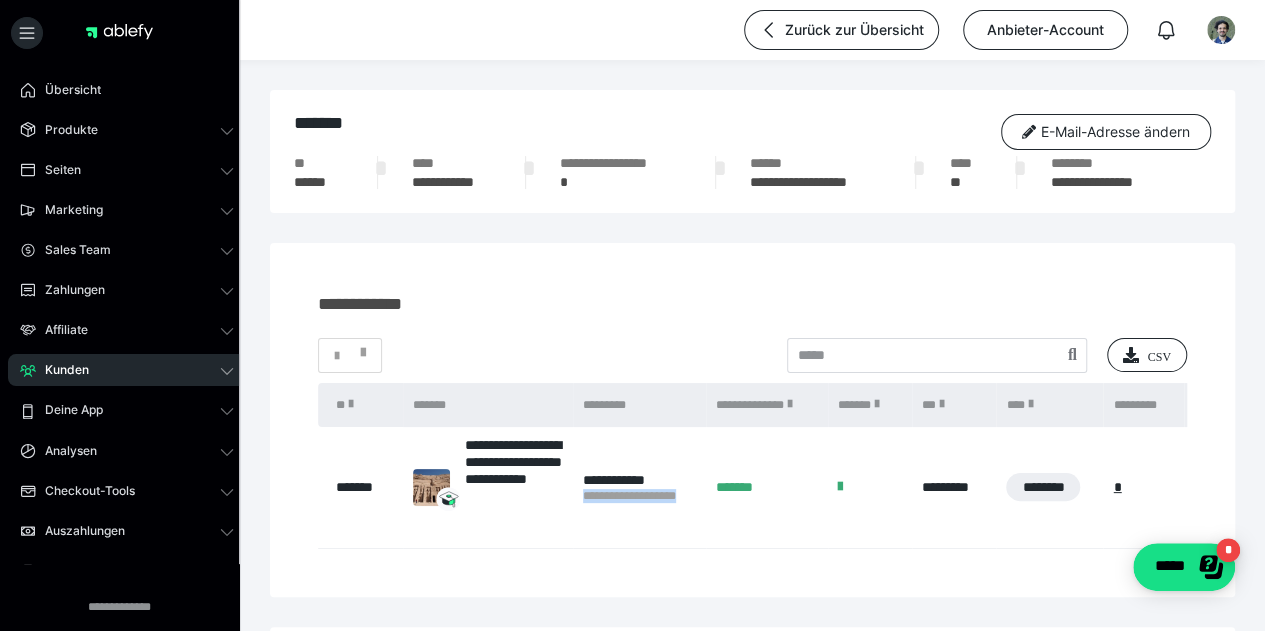 drag, startPoint x: 699, startPoint y: 503, endPoint x: 574, endPoint y: 503, distance: 125 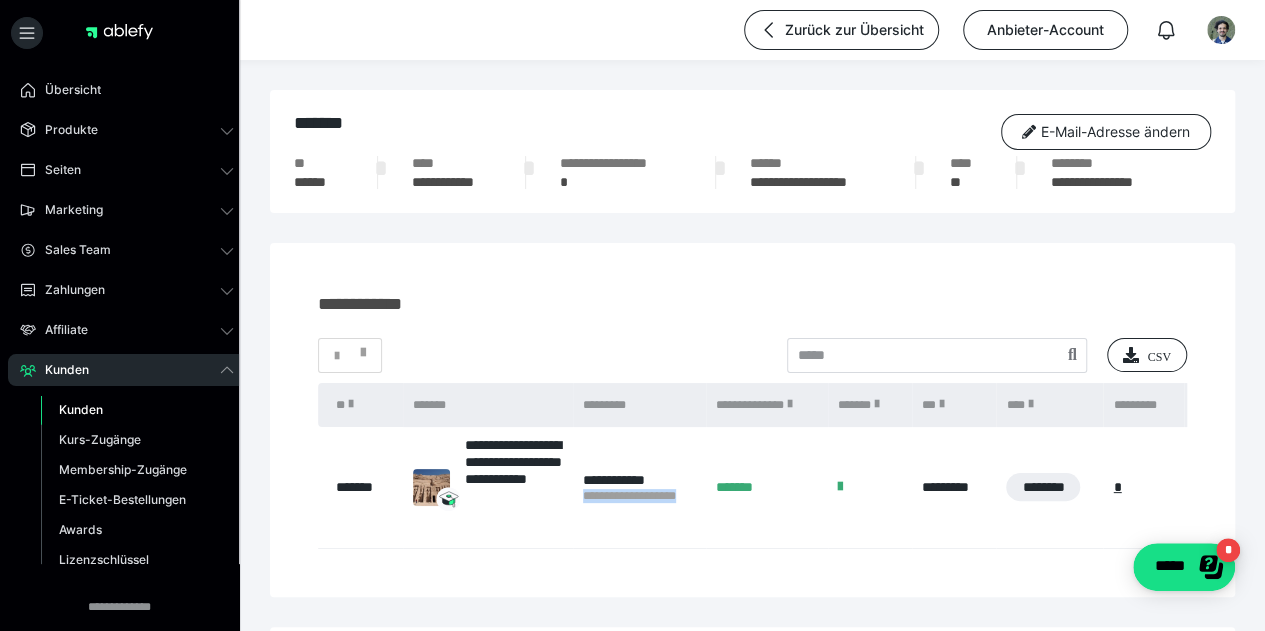 click on "Kunden" at bounding box center (81, 409) 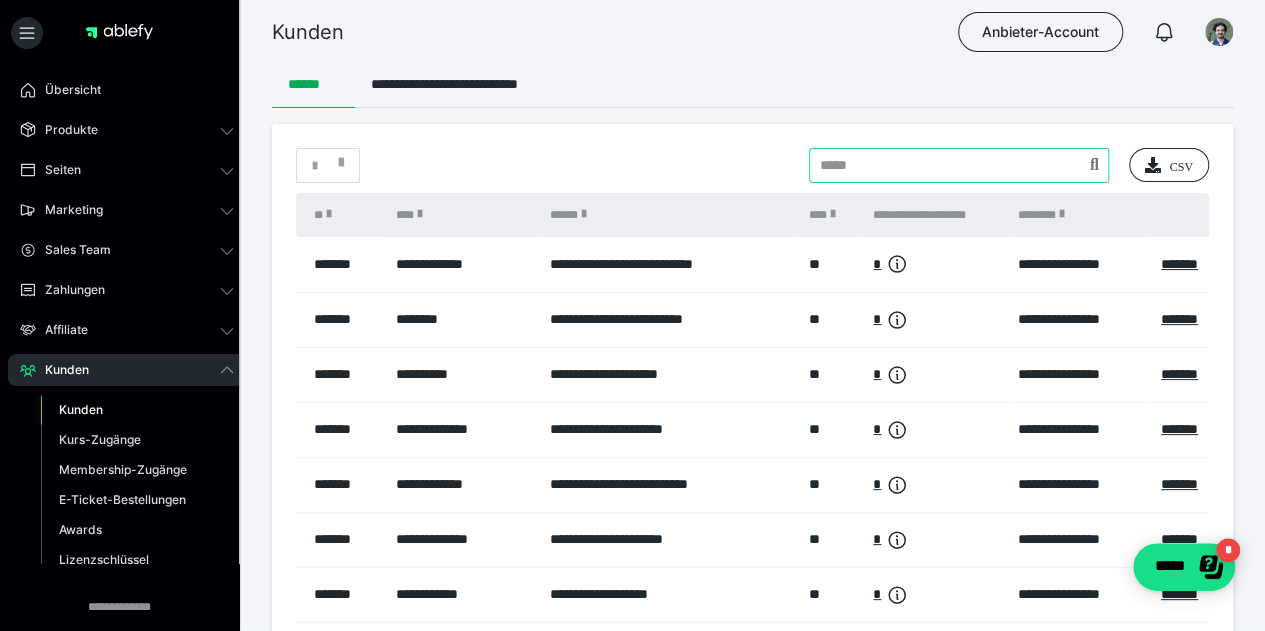 click at bounding box center (959, 165) 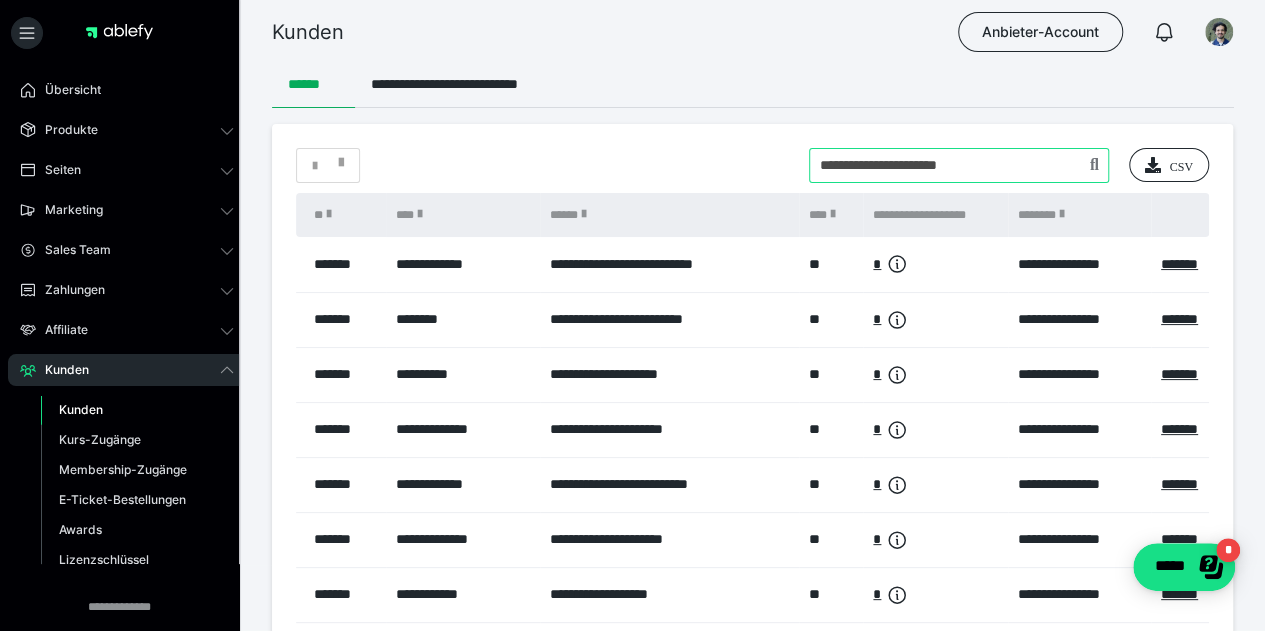type on "**********" 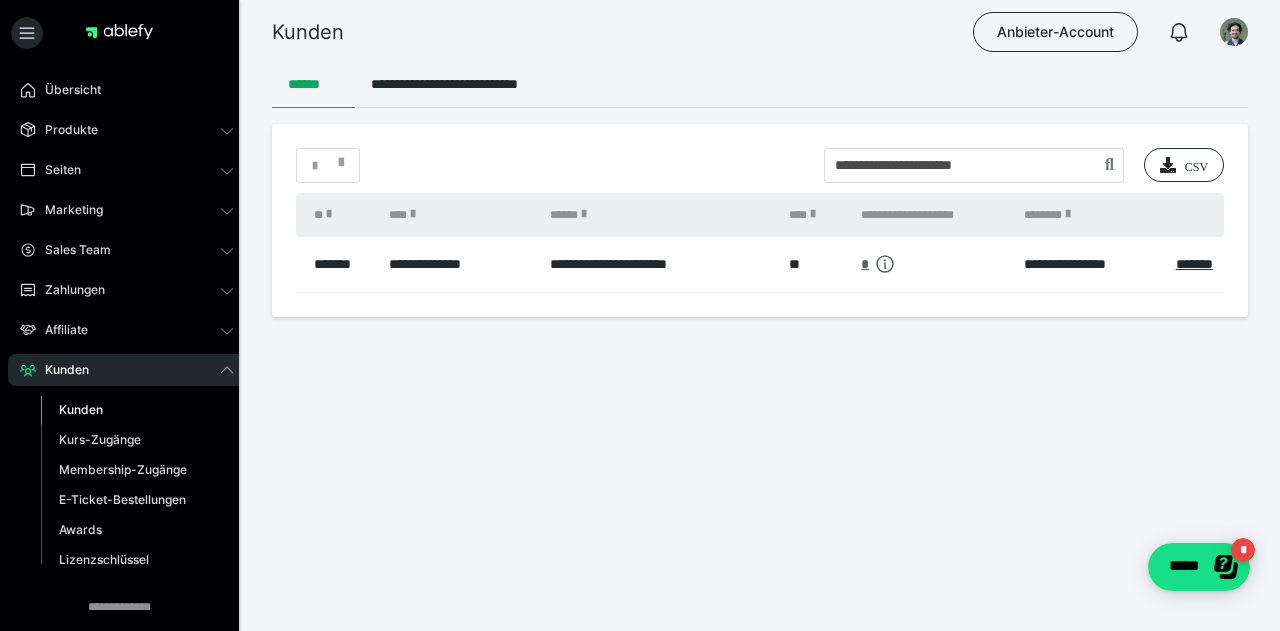 click on "*" at bounding box center [865, 264] 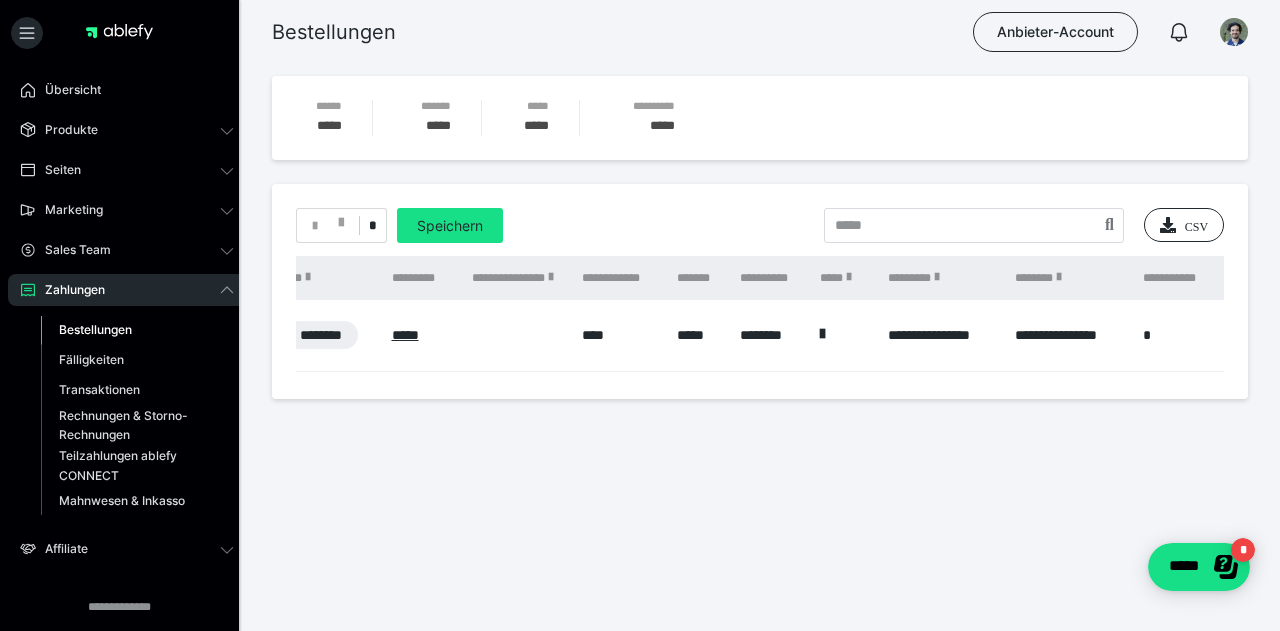 scroll, scrollTop: 0, scrollLeft: 302, axis: horizontal 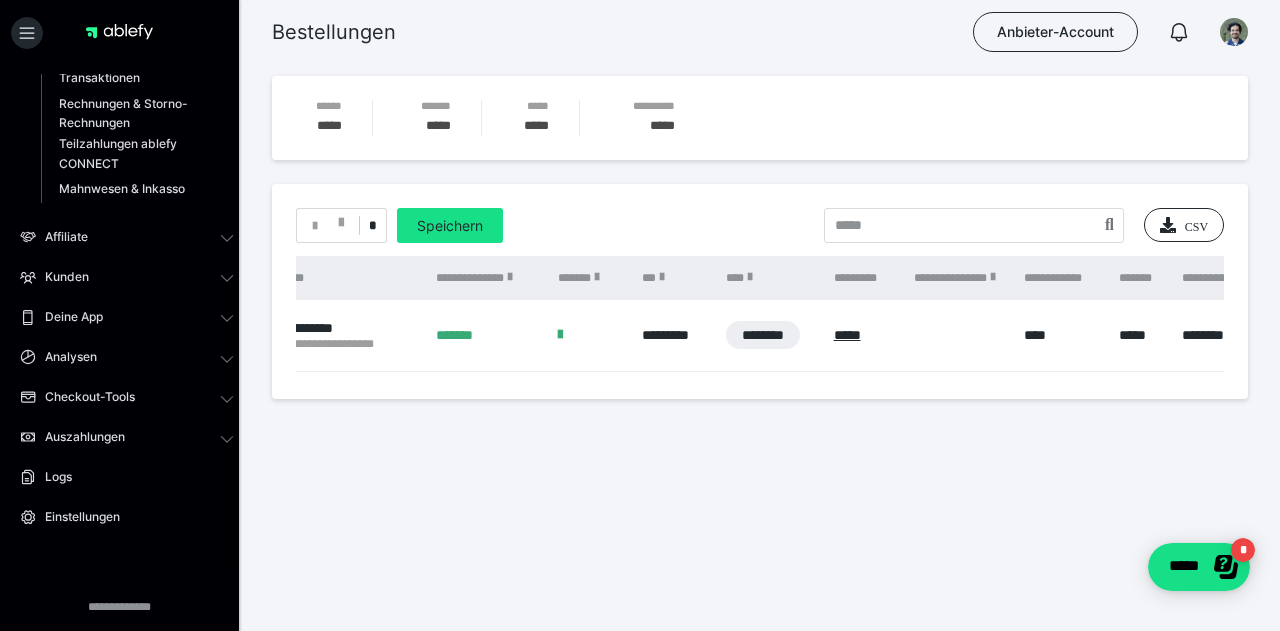 drag, startPoint x: 236, startPoint y: 325, endPoint x: 272, endPoint y: 537, distance: 215.03488 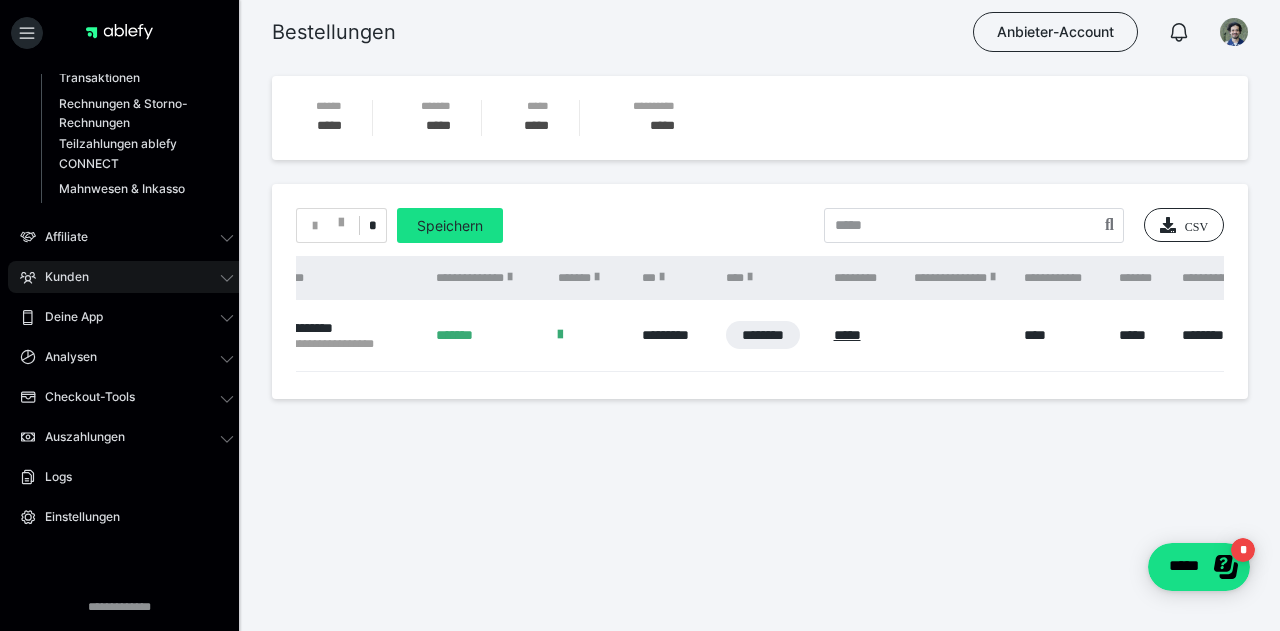 click on "Kunden" at bounding box center [127, 277] 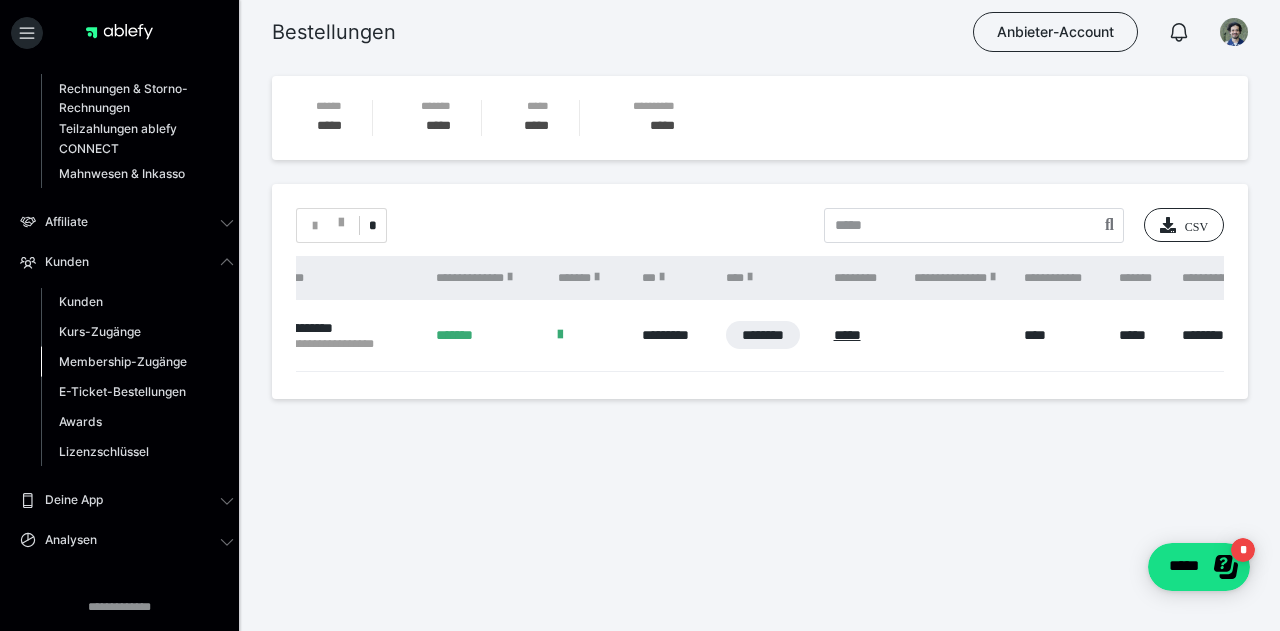 click on "Membership-Zugänge" at bounding box center [123, 361] 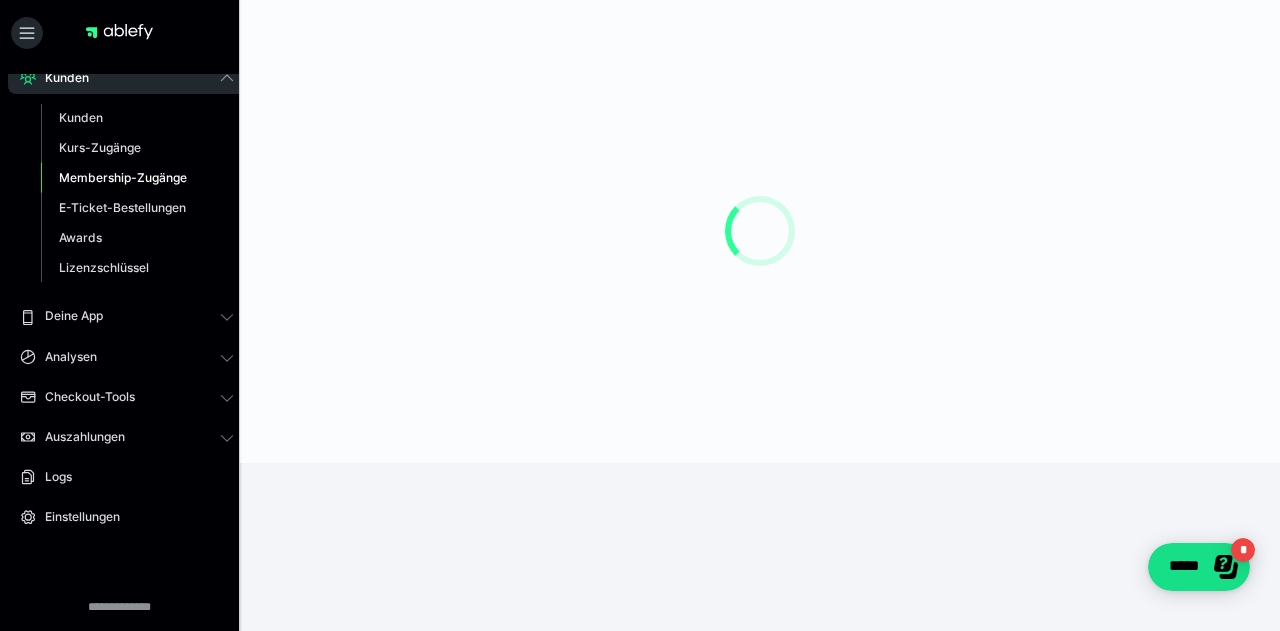 scroll, scrollTop: 306, scrollLeft: 0, axis: vertical 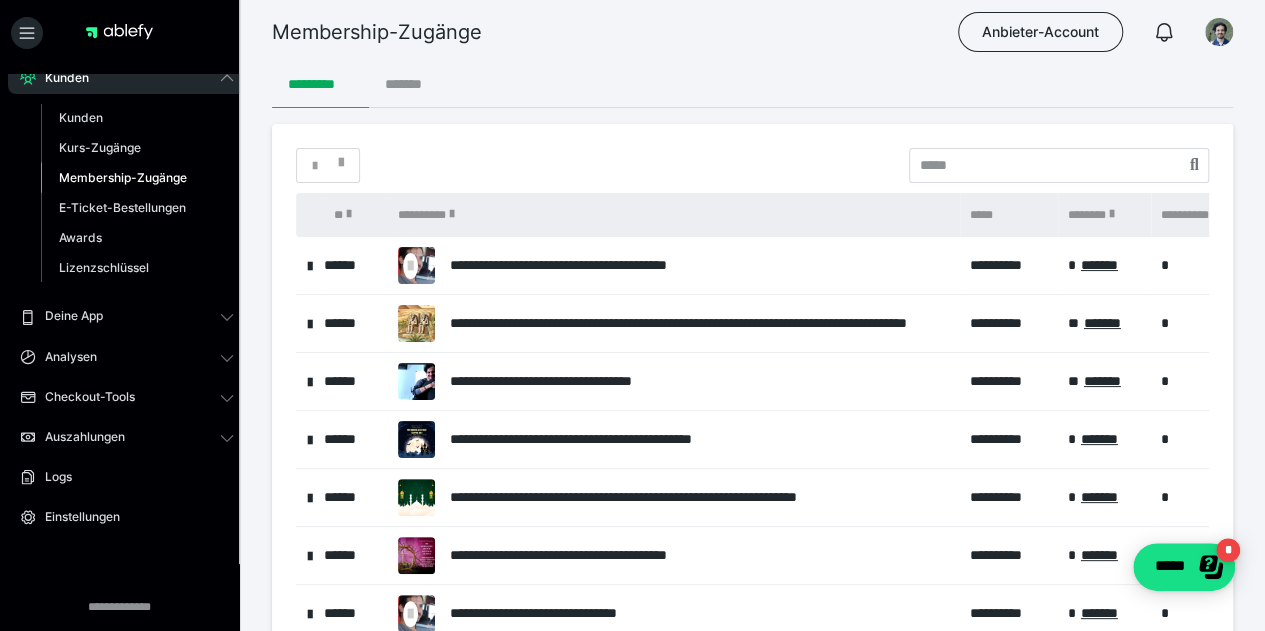 click on "*******" at bounding box center (414, 84) 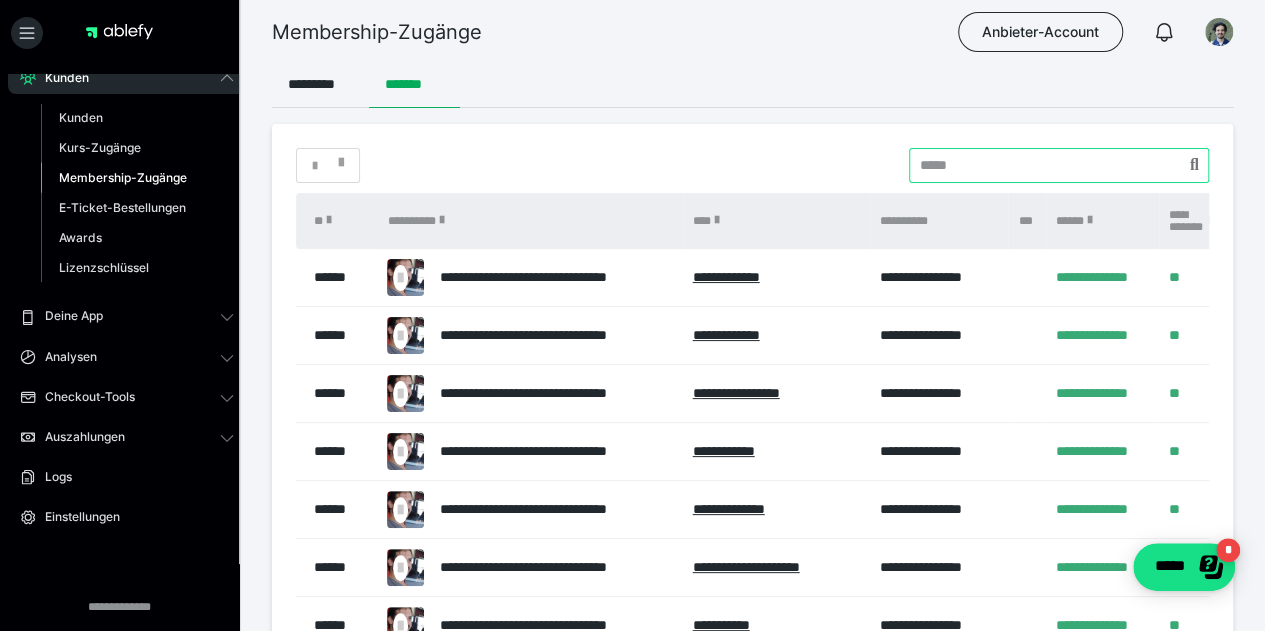 click at bounding box center (1059, 165) 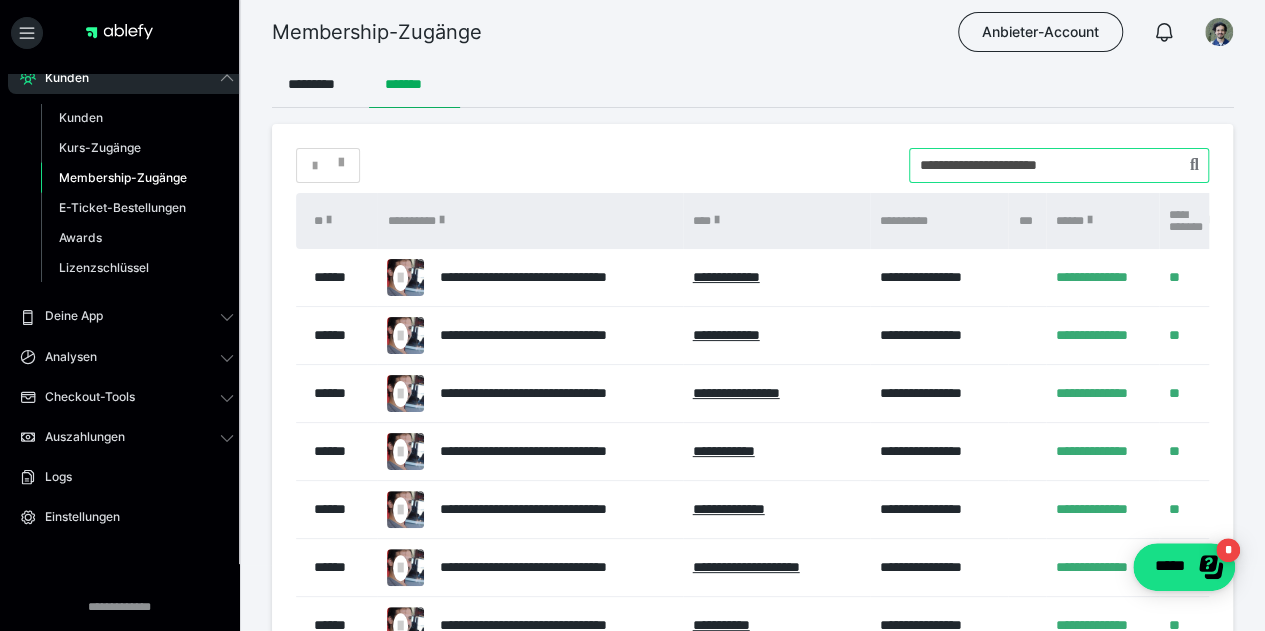 type on "**********" 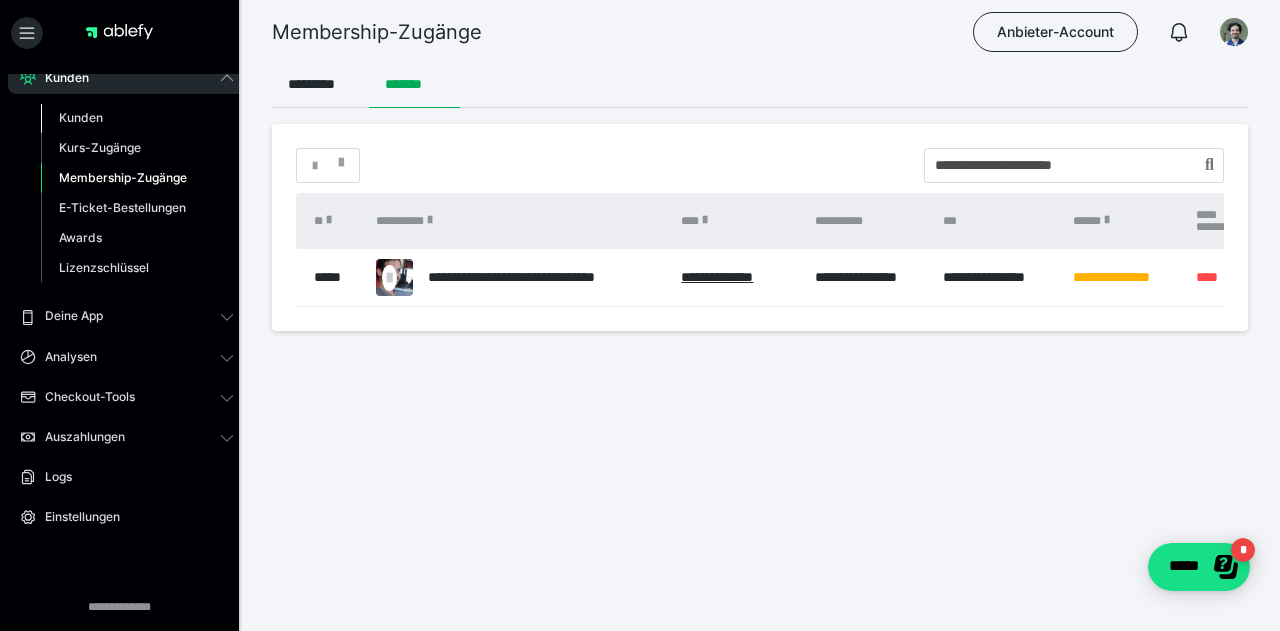 click on "Kunden" at bounding box center (137, 118) 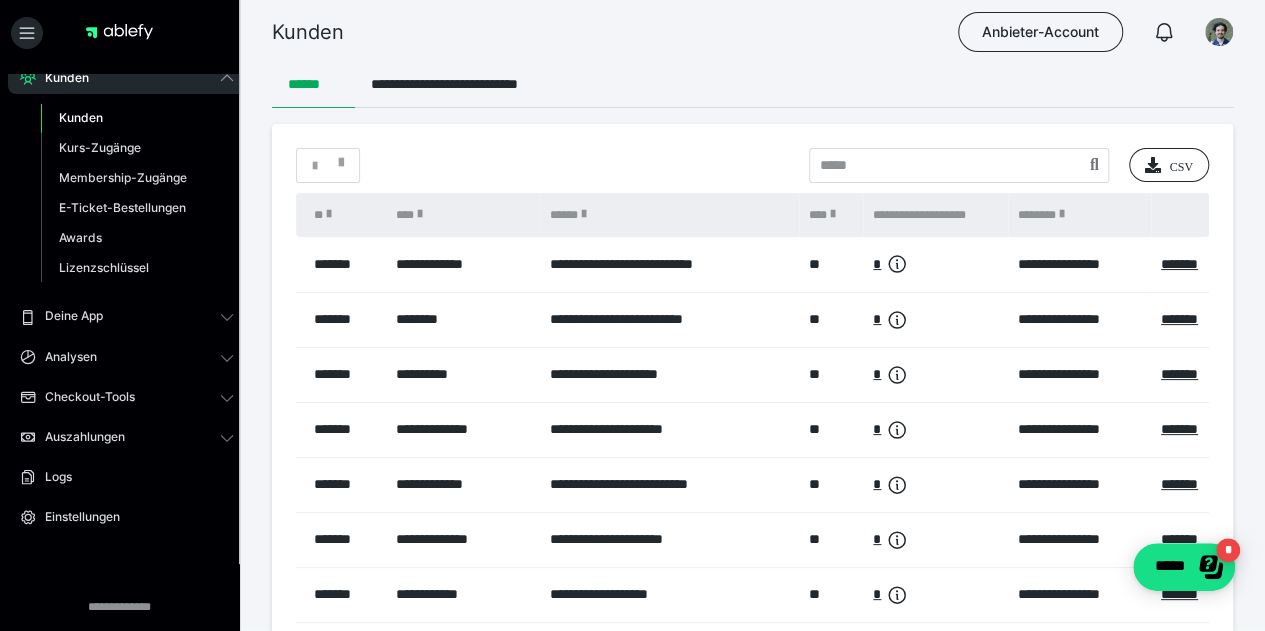 click on "Kunden" at bounding box center [81, 117] 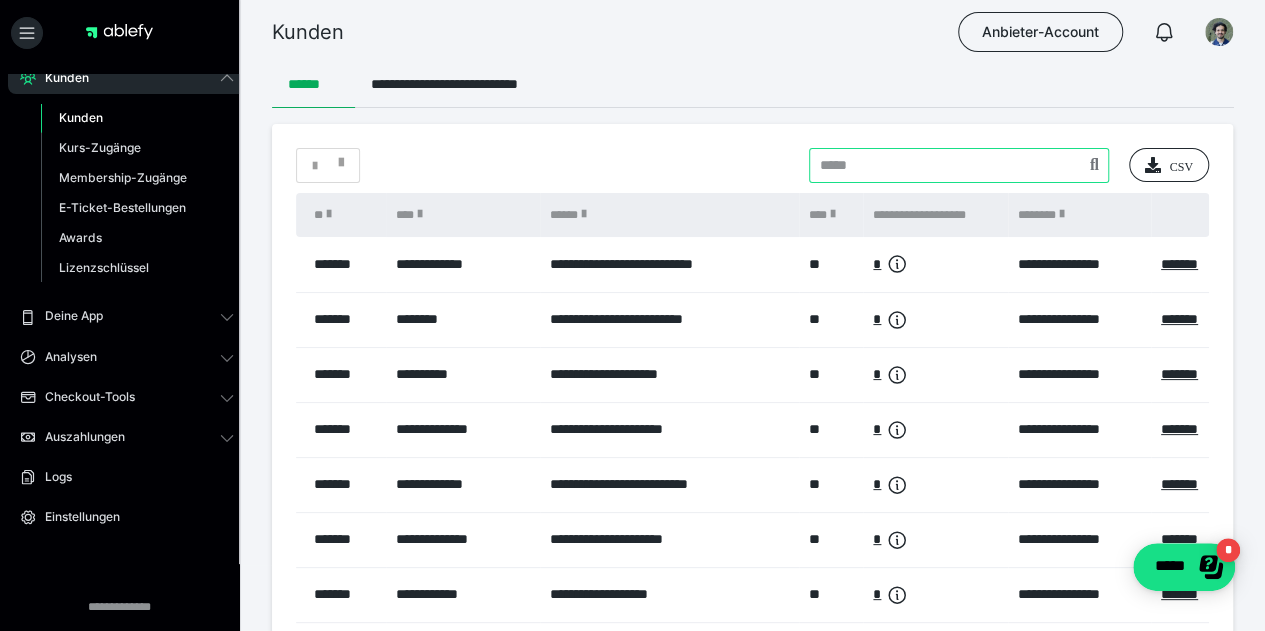 click at bounding box center [959, 165] 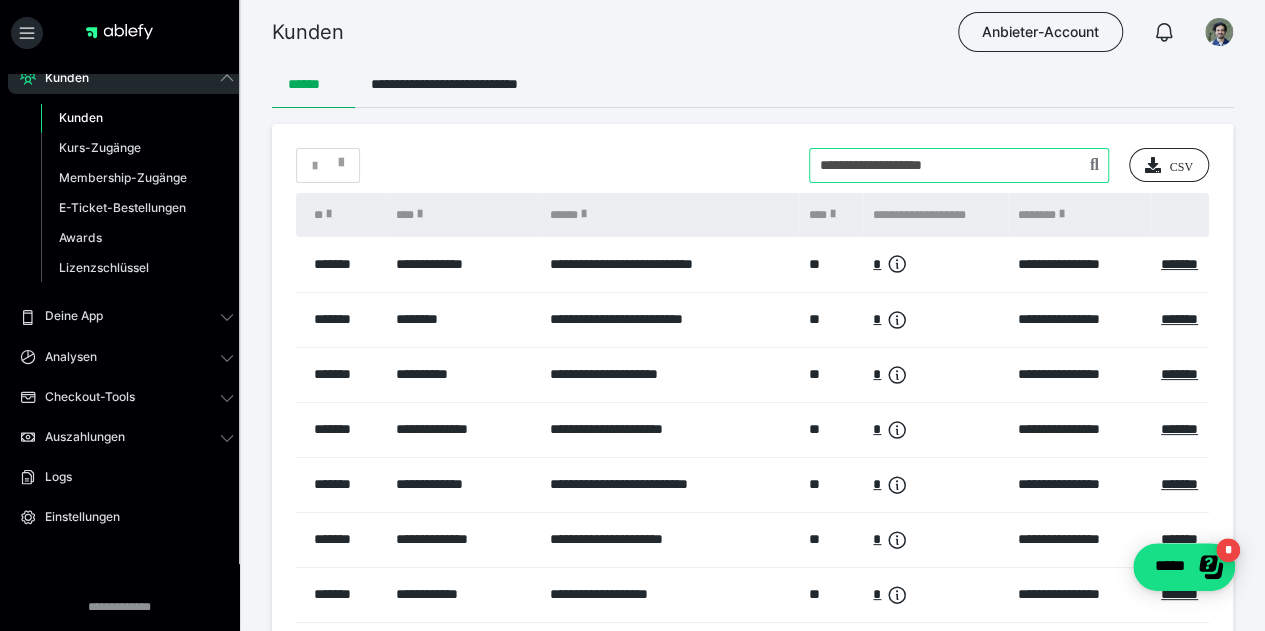 type on "**********" 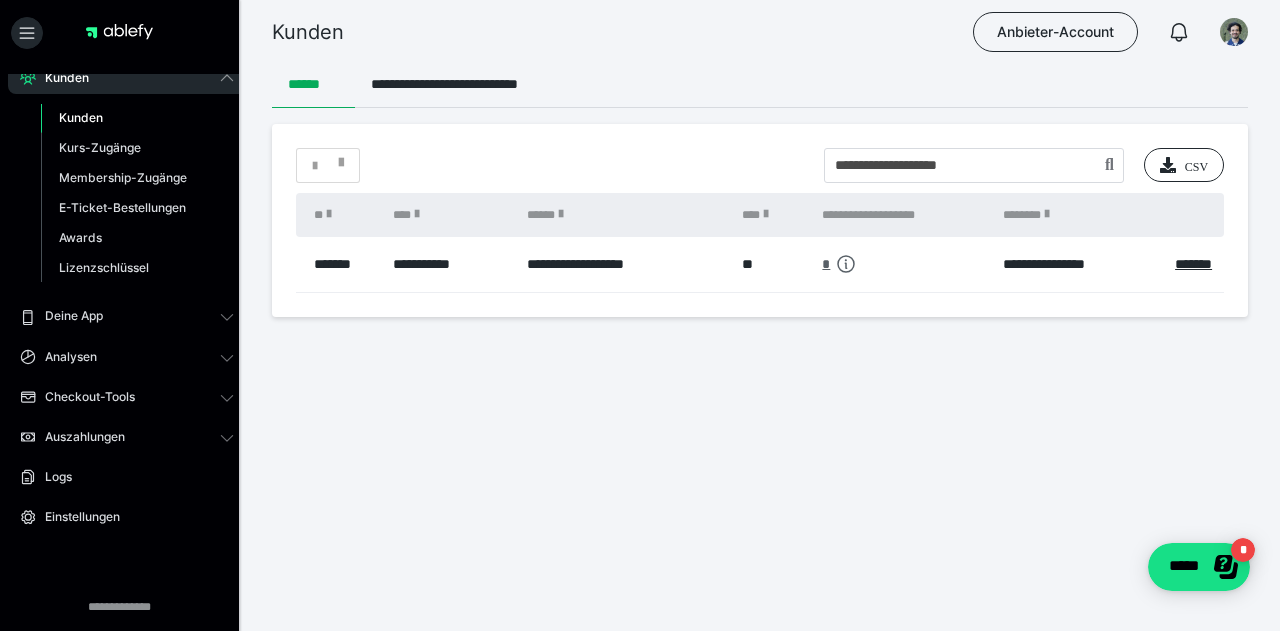 click on "*" at bounding box center [826, 264] 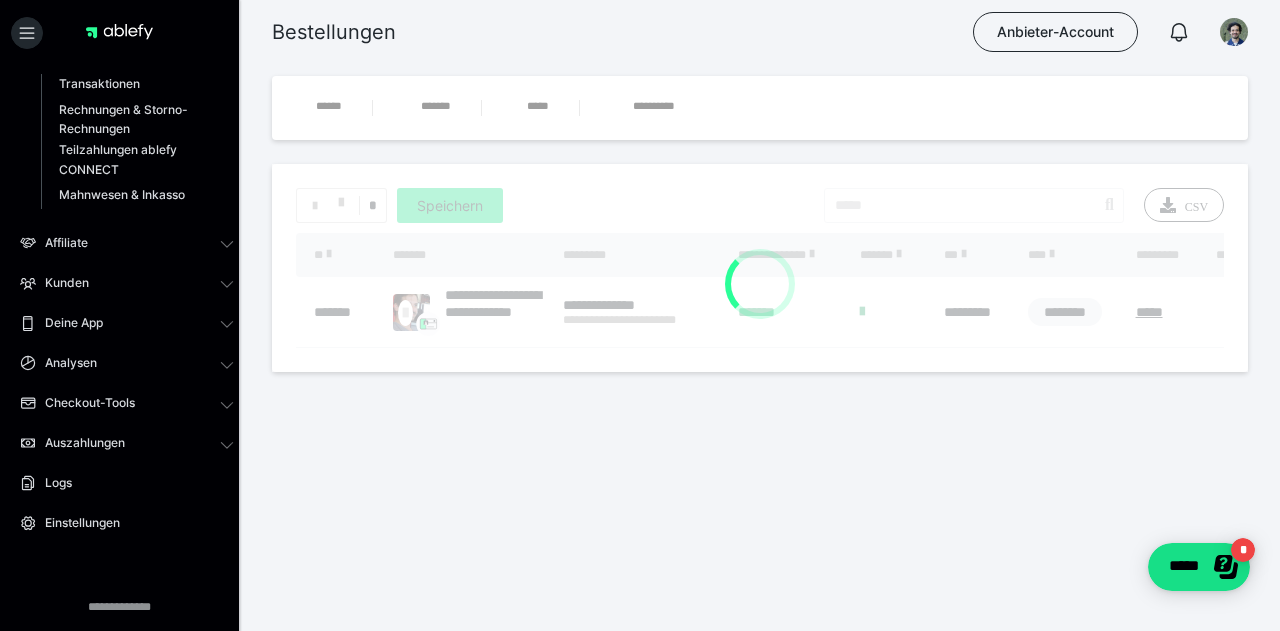 scroll, scrollTop: 327, scrollLeft: 0, axis: vertical 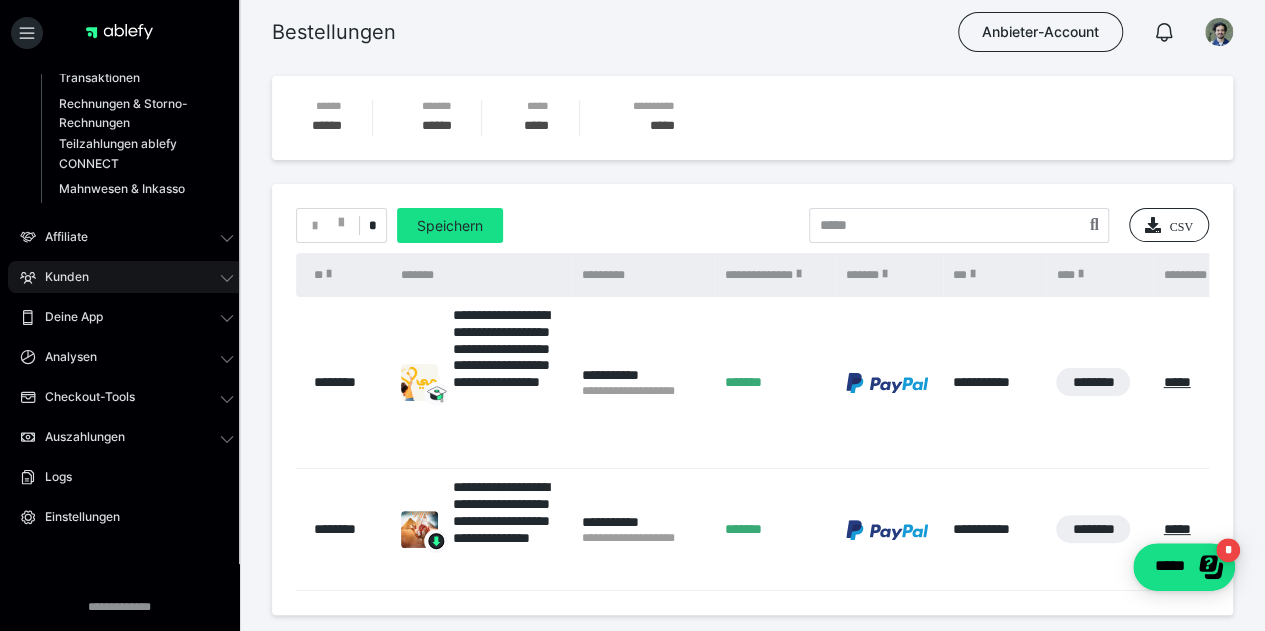 click on "Kunden" at bounding box center [127, 277] 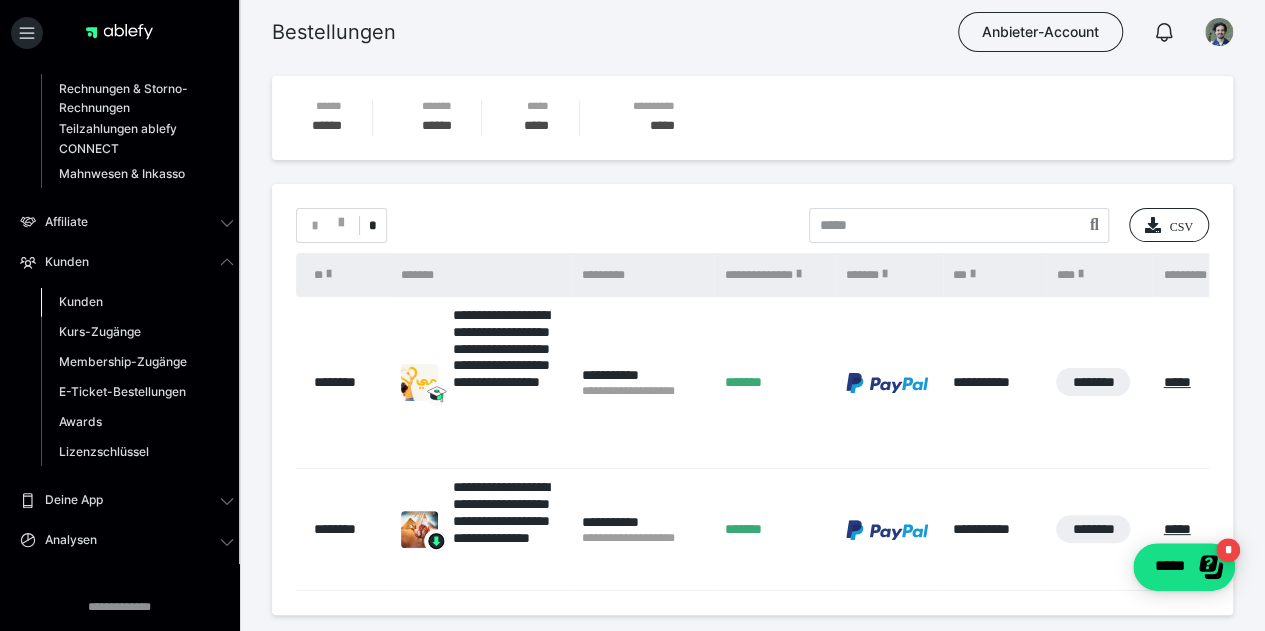 click on "Kunden" at bounding box center [137, 302] 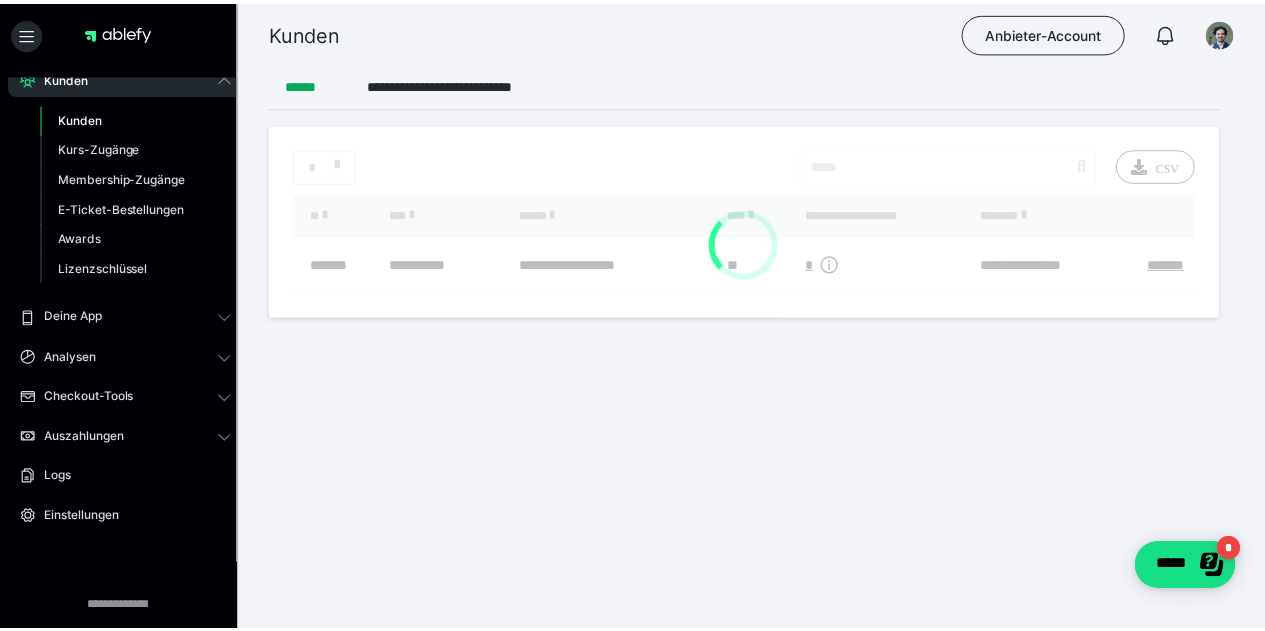 scroll, scrollTop: 306, scrollLeft: 0, axis: vertical 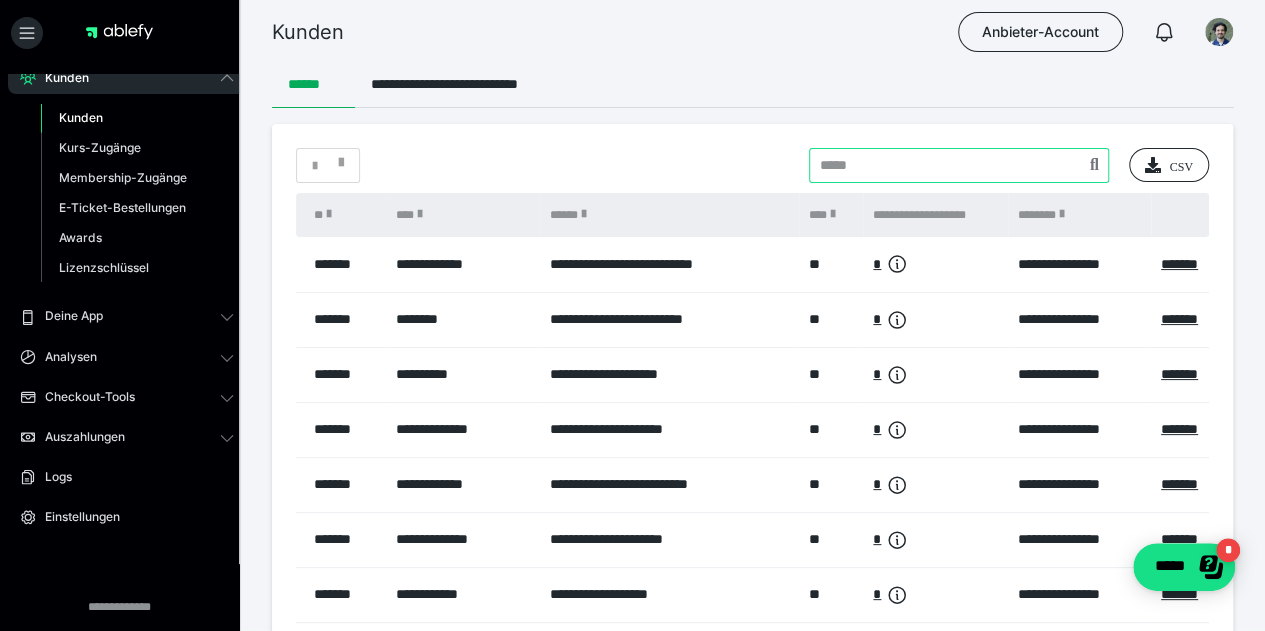 click at bounding box center [959, 165] 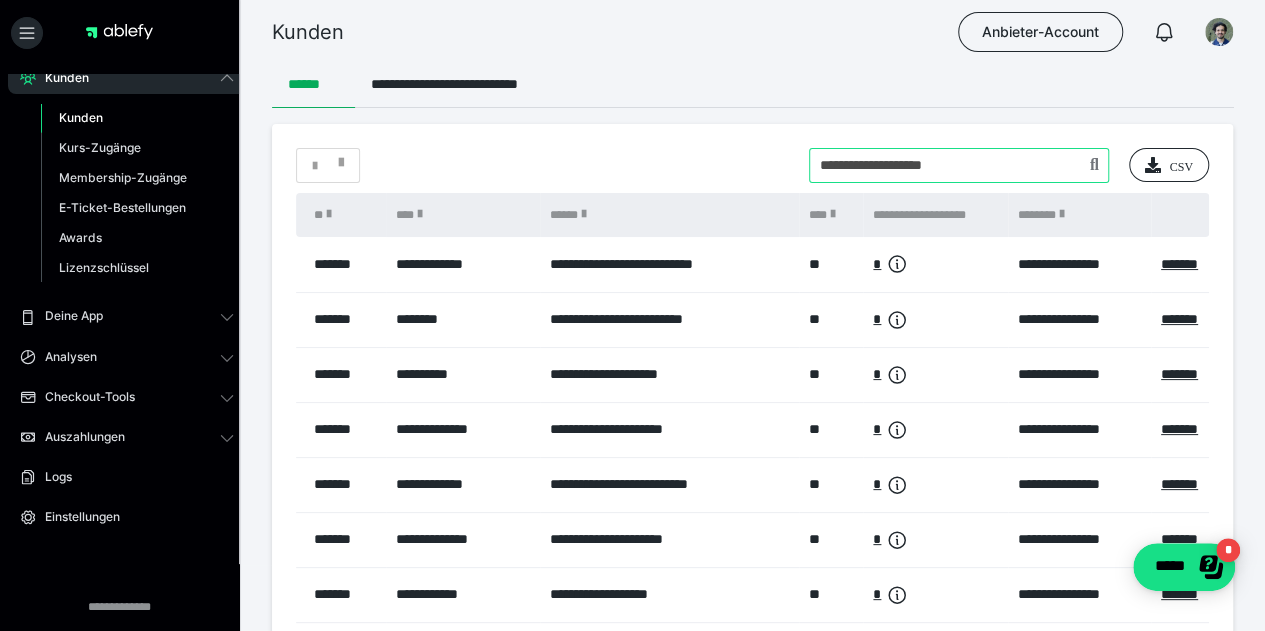 type on "**********" 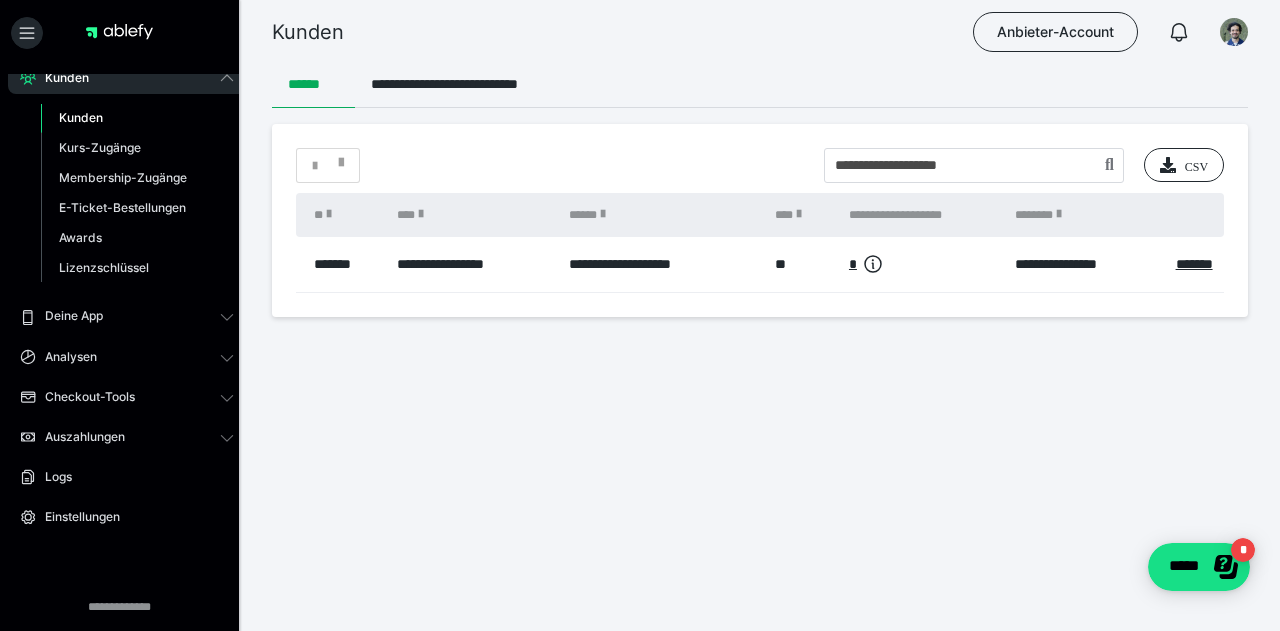 click on "*" at bounding box center (922, 264) 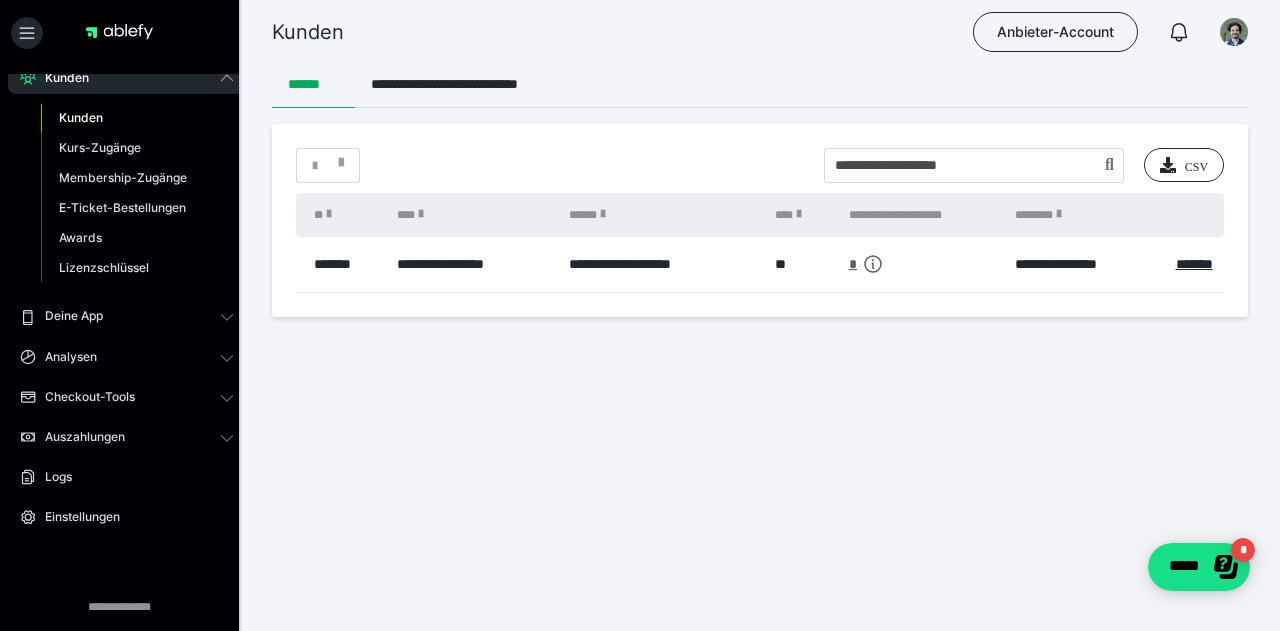 click on "*" at bounding box center (853, 264) 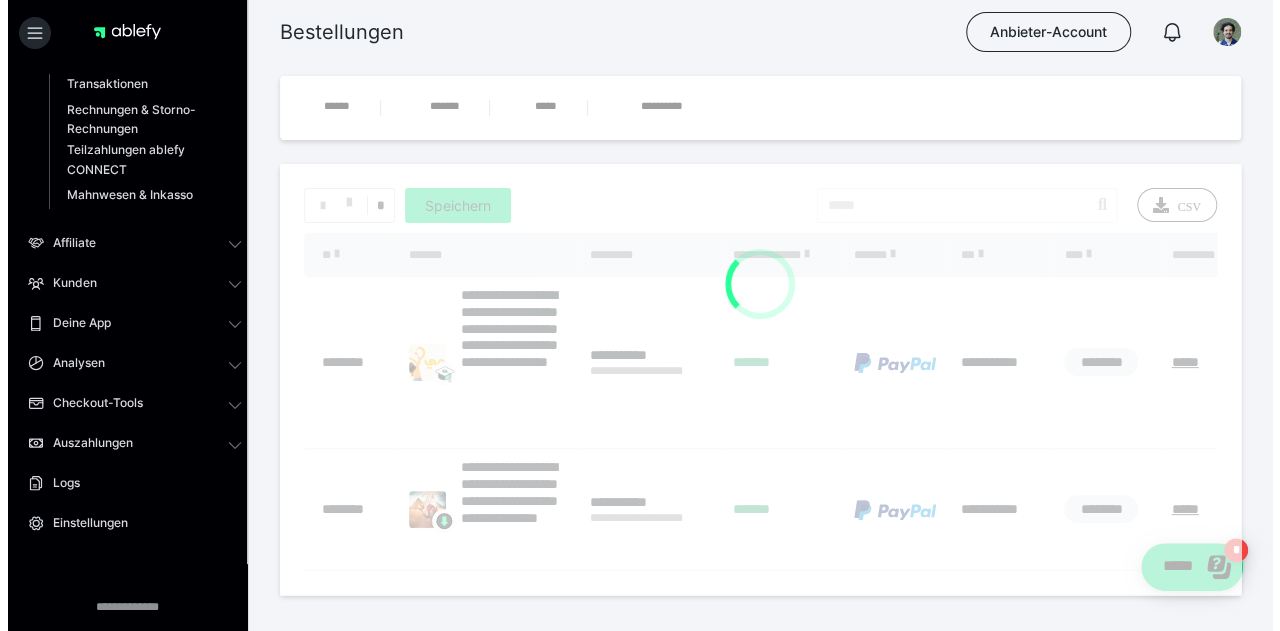 scroll, scrollTop: 327, scrollLeft: 0, axis: vertical 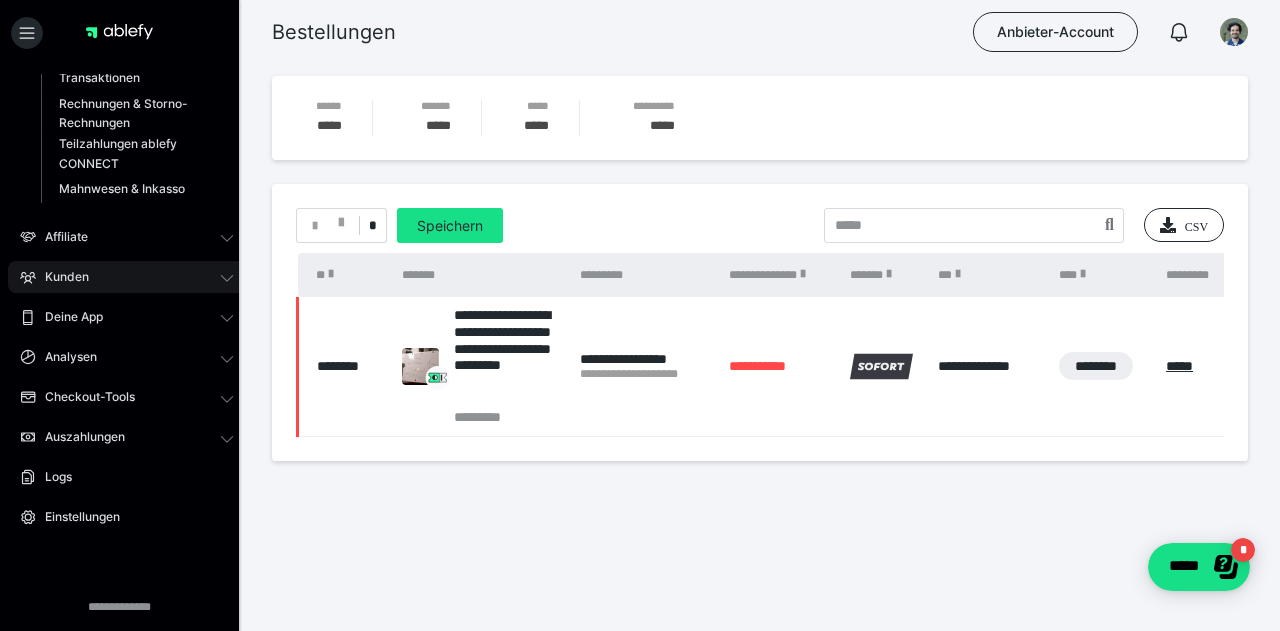 click on "Kunden" at bounding box center [127, 277] 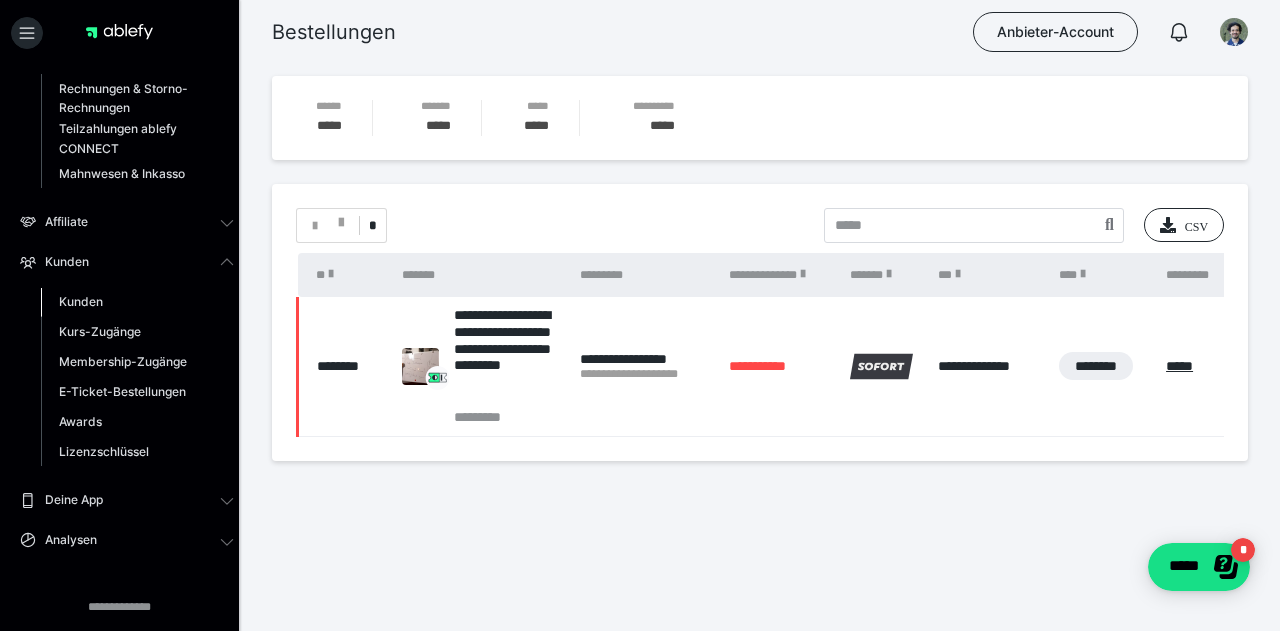 click on "Kunden" at bounding box center [81, 301] 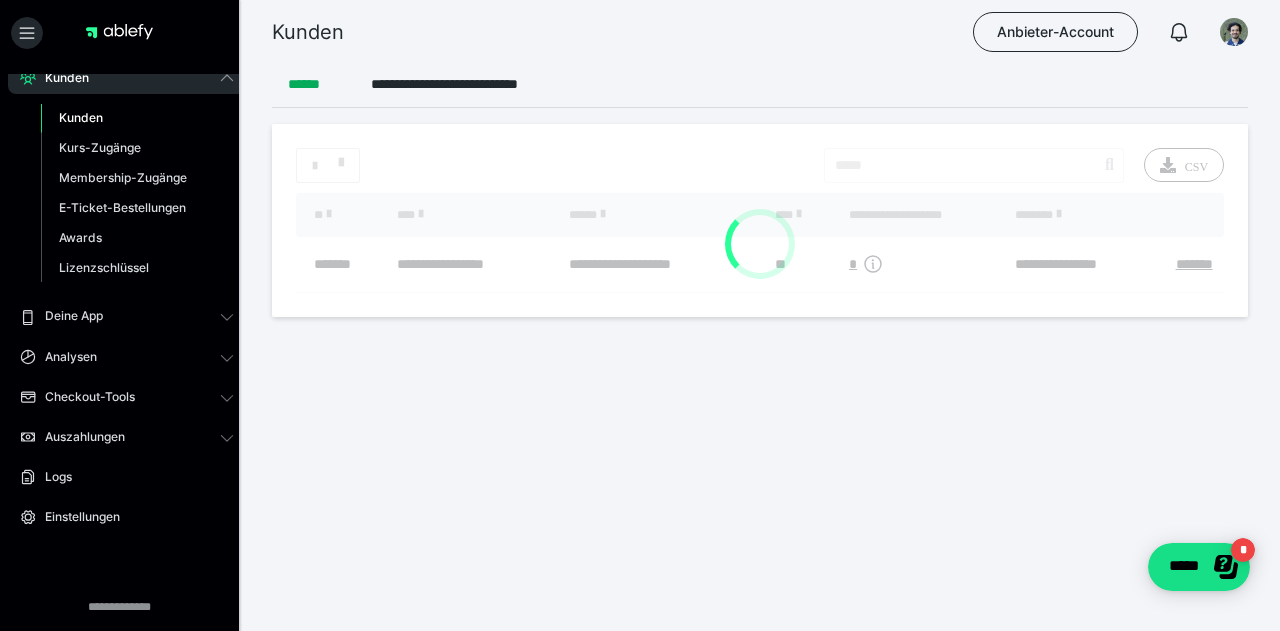 scroll, scrollTop: 306, scrollLeft: 0, axis: vertical 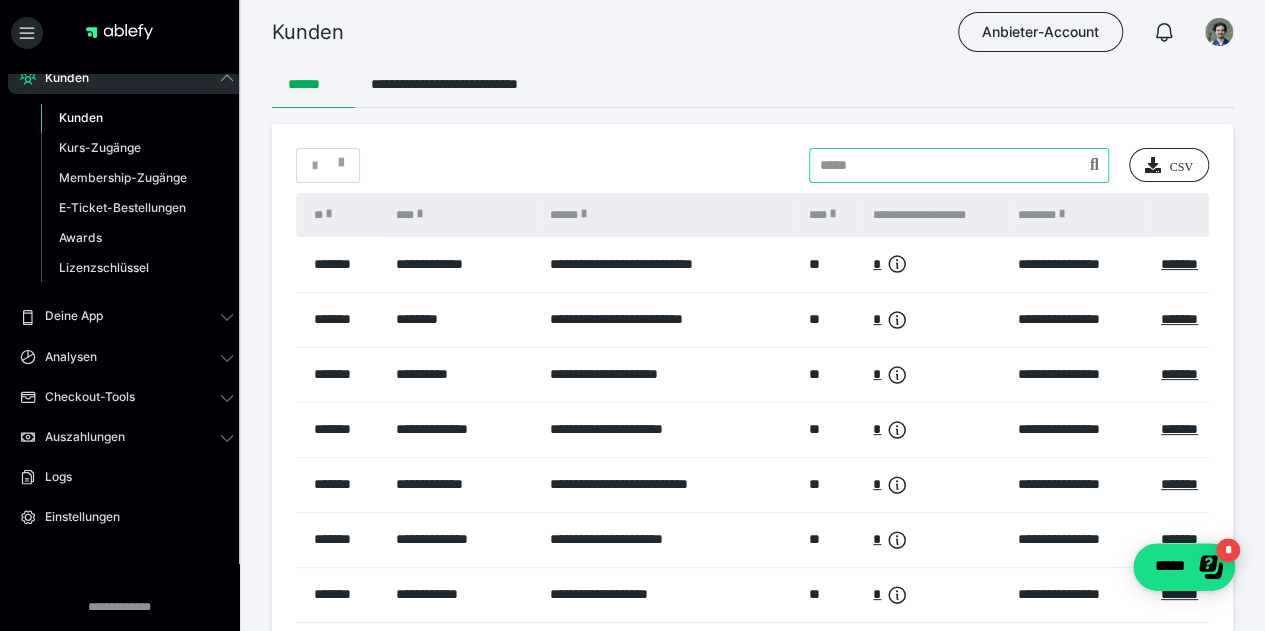 click at bounding box center [959, 165] 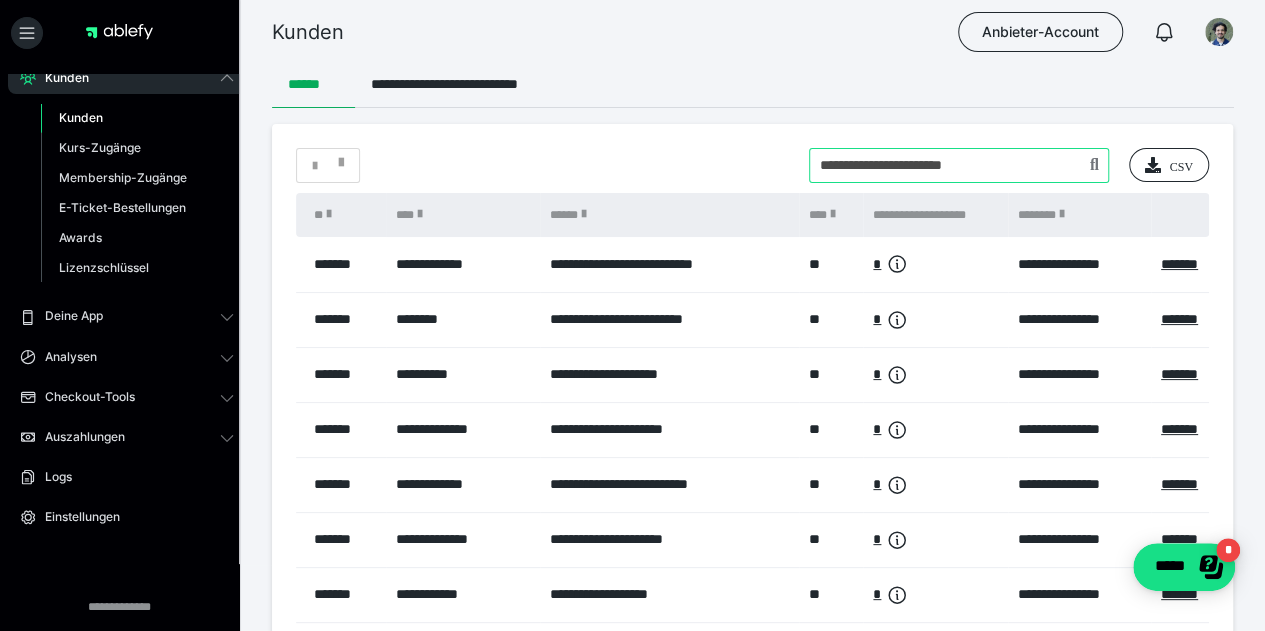 type on "**********" 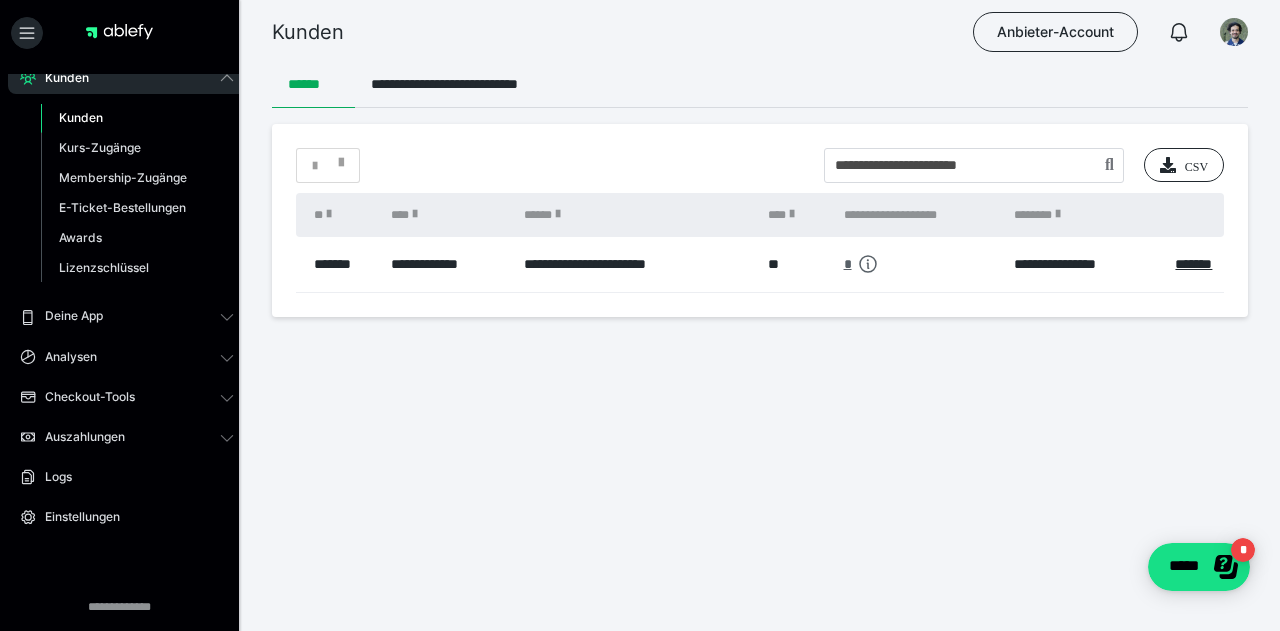 click on "*" at bounding box center (848, 264) 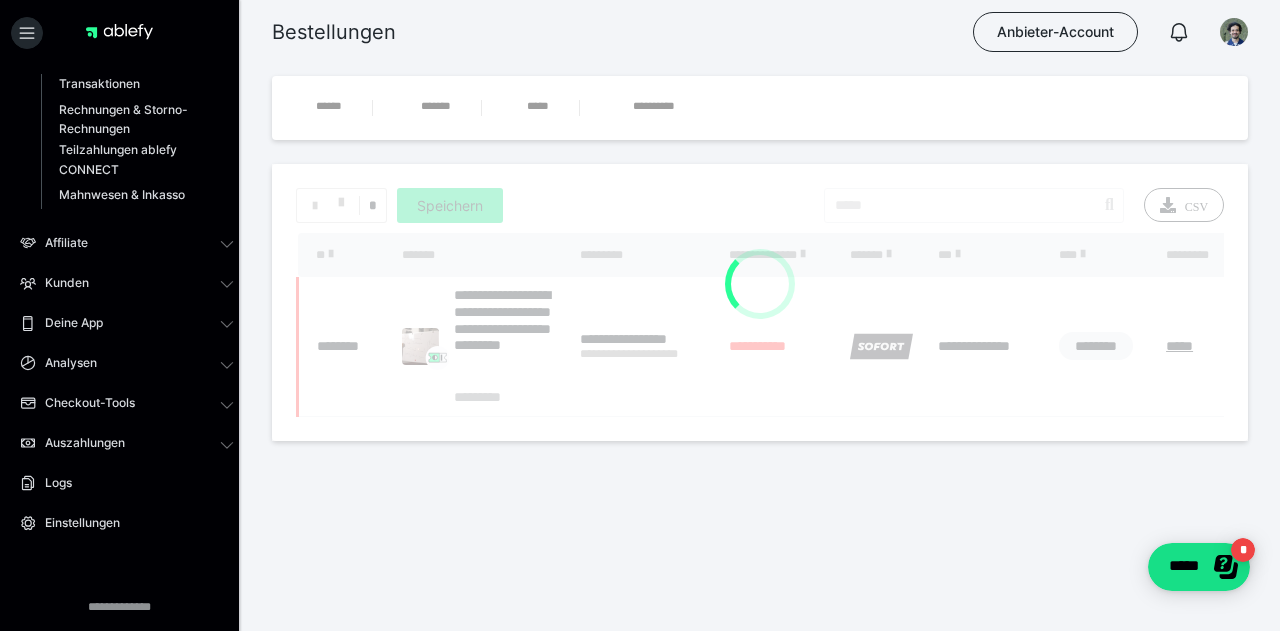scroll, scrollTop: 327, scrollLeft: 0, axis: vertical 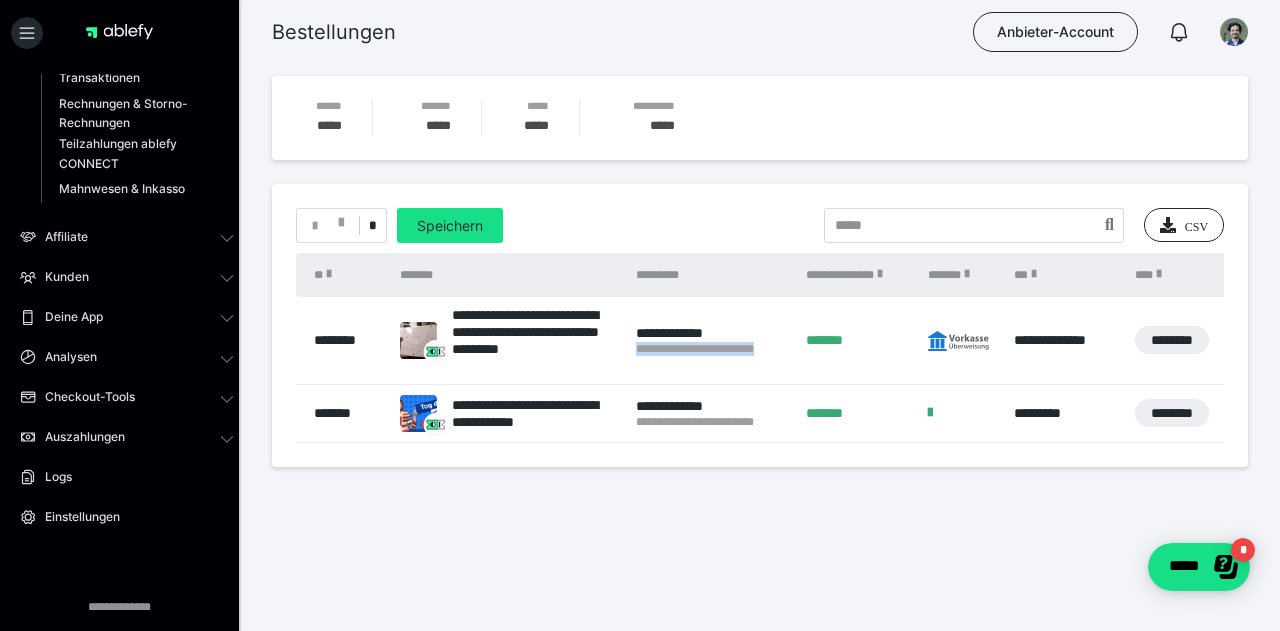 drag, startPoint x: 793, startPoint y: 355, endPoint x: 632, endPoint y: 367, distance: 161.44658 